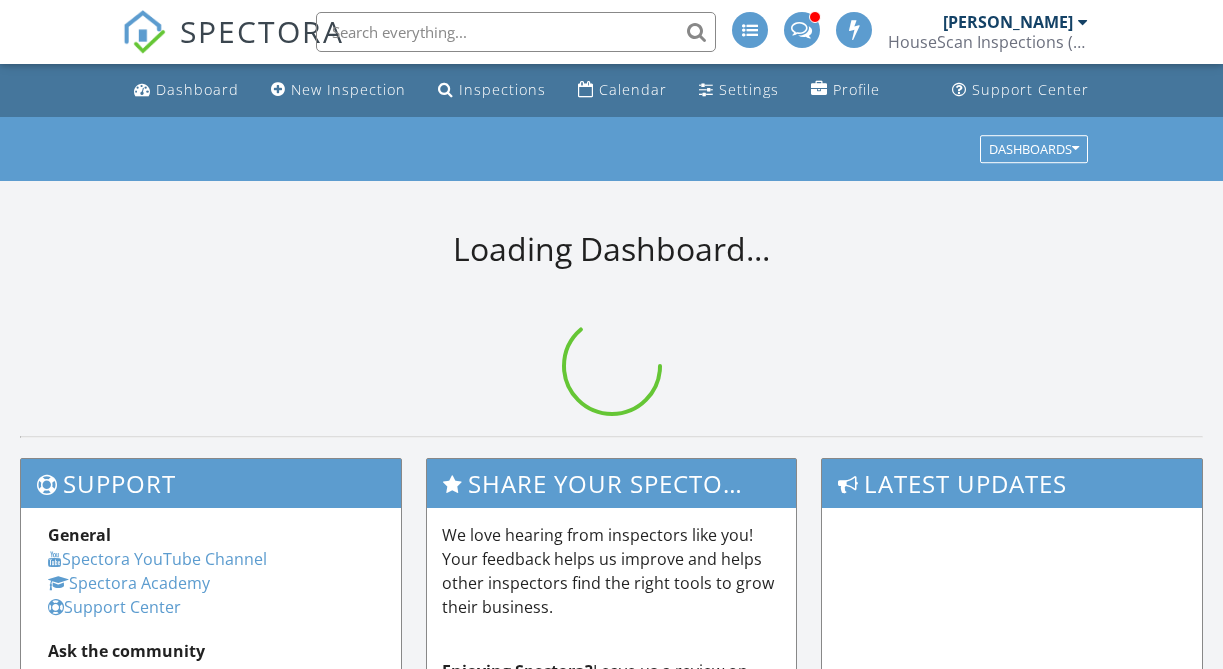 scroll, scrollTop: 0, scrollLeft: 0, axis: both 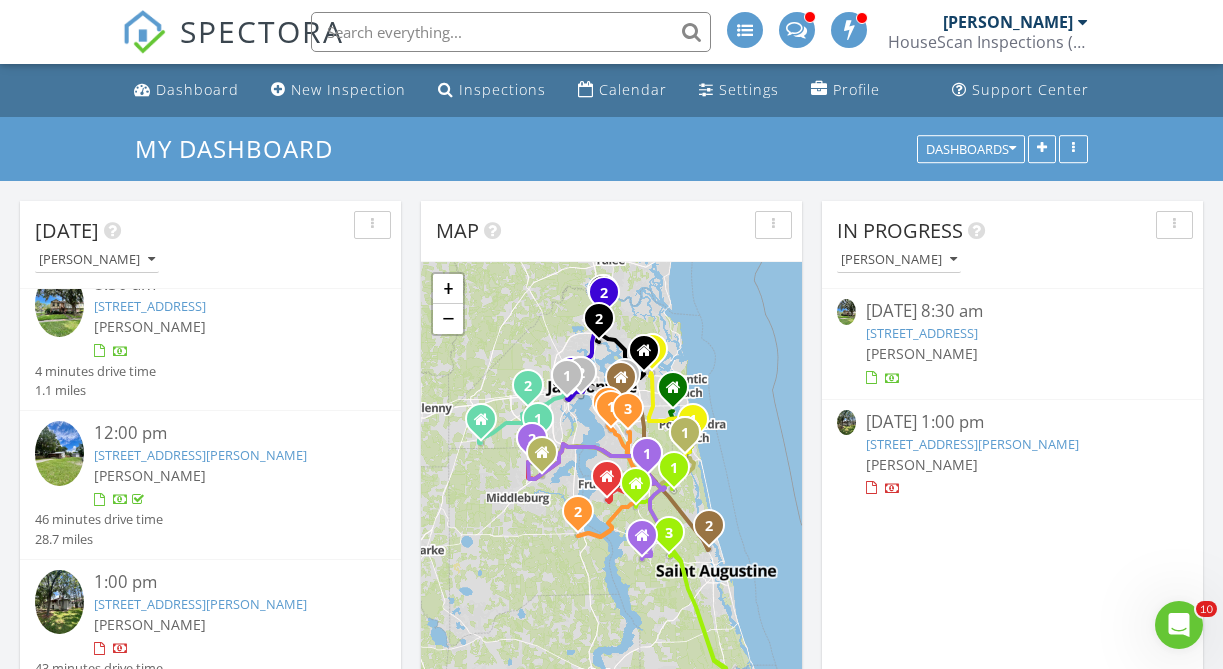 click on "8195 Trafalgar Square , Jacksonville, FL 32217" at bounding box center (150, 306) 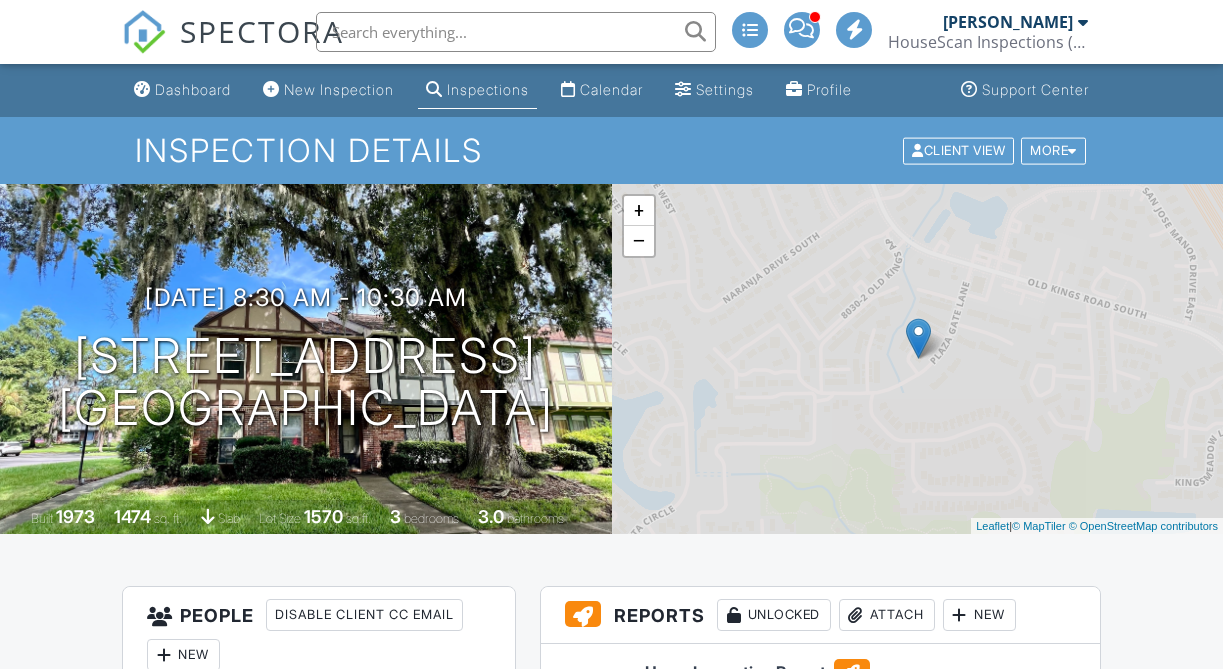 scroll, scrollTop: 0, scrollLeft: 0, axis: both 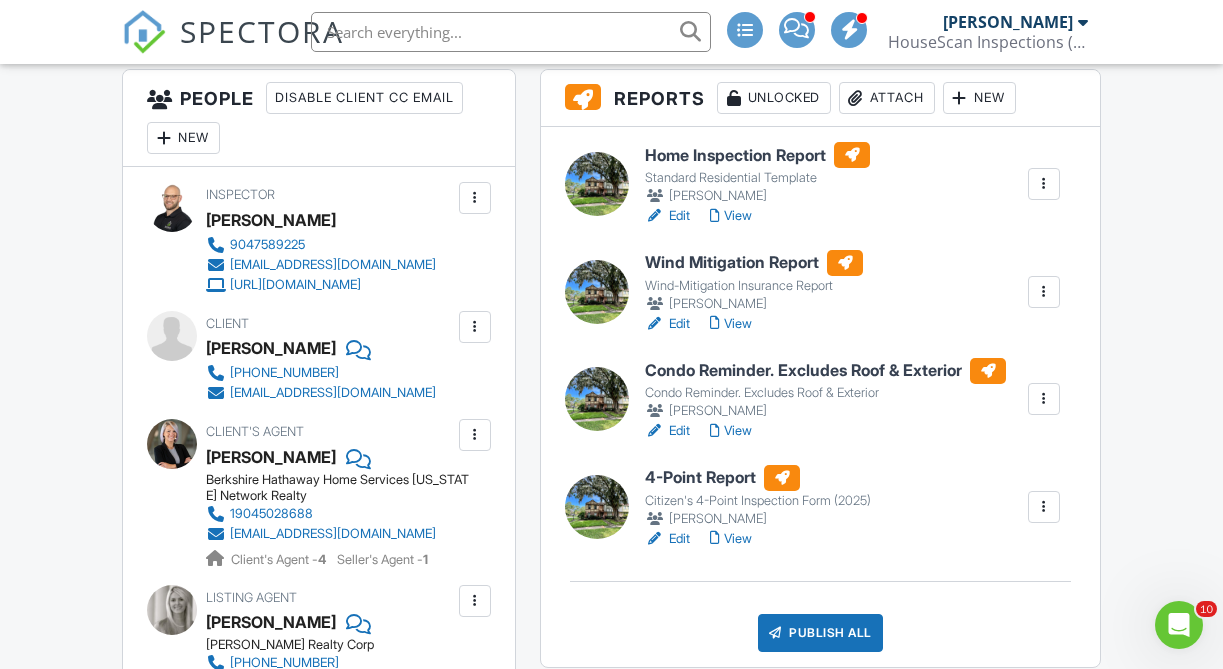click at bounding box center [1044, 399] 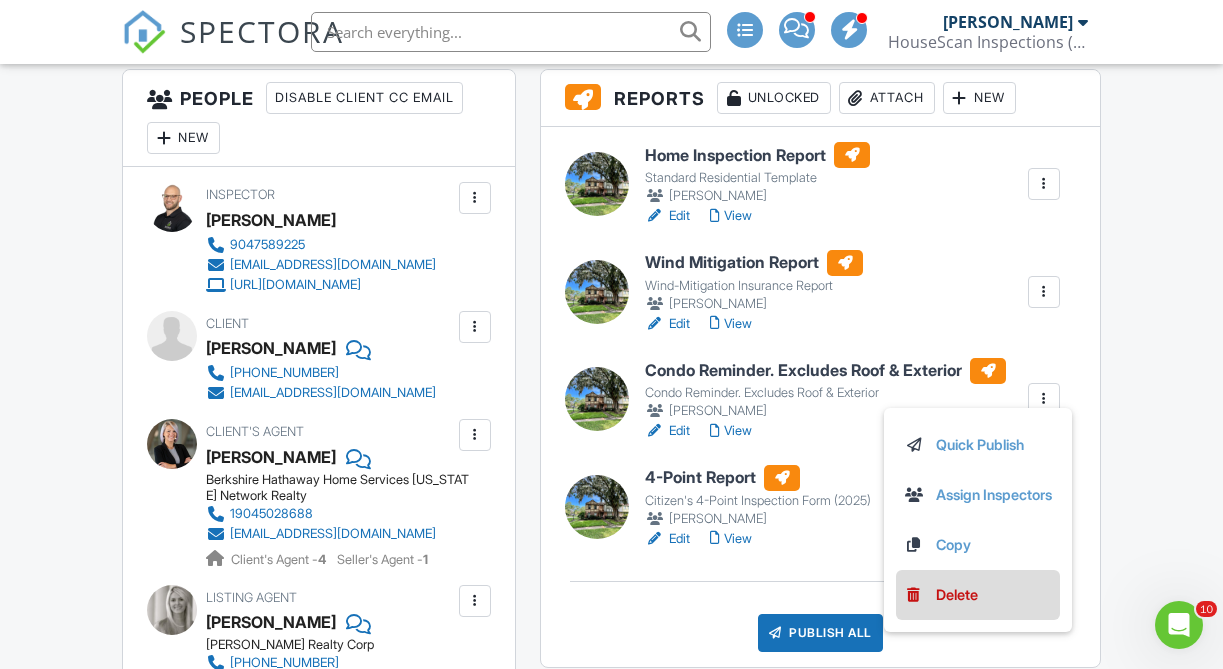 click on "Delete" at bounding box center [957, 595] 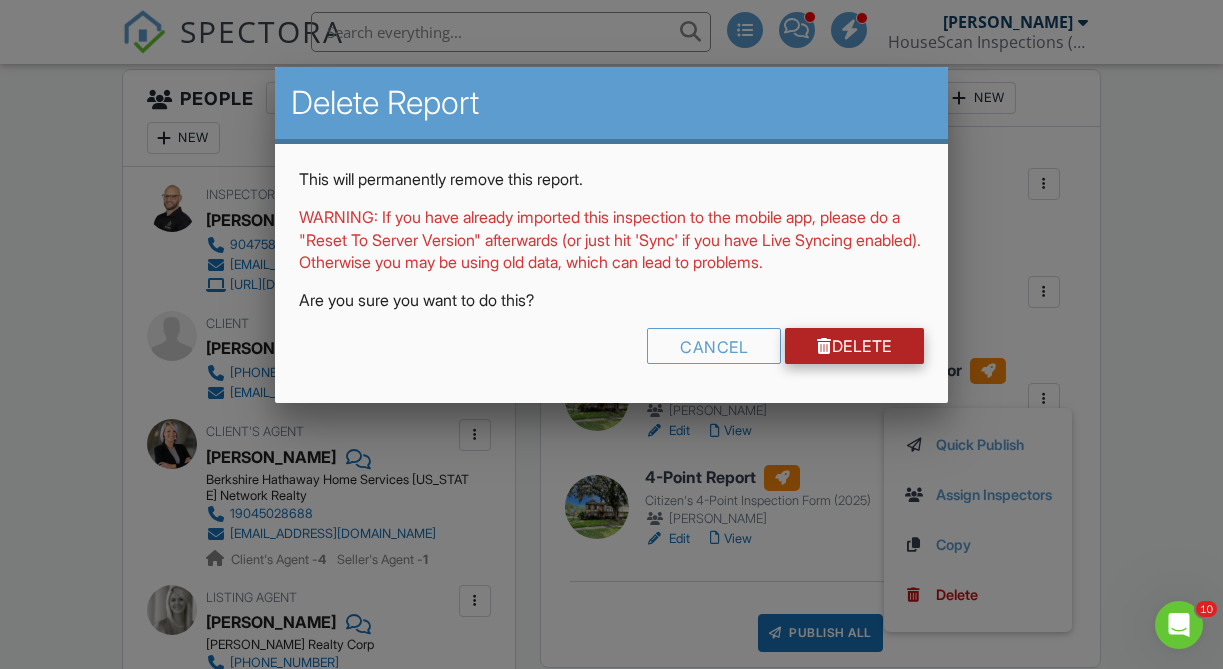 click on "Delete" at bounding box center [854, 346] 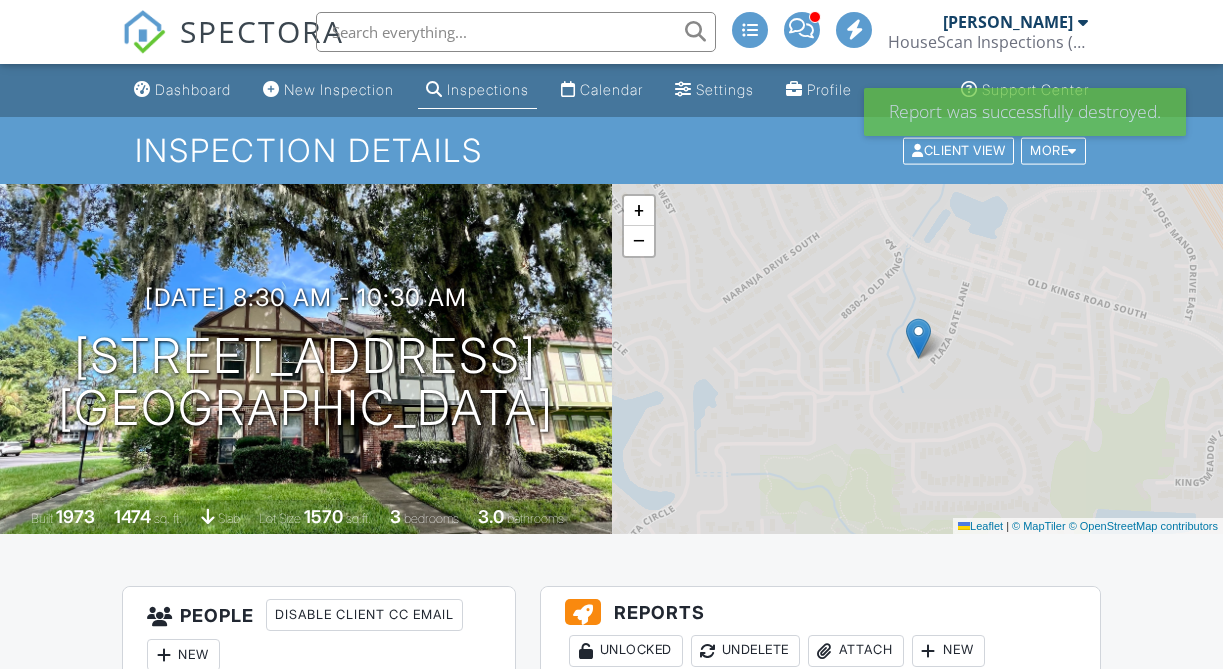 scroll, scrollTop: 0, scrollLeft: 0, axis: both 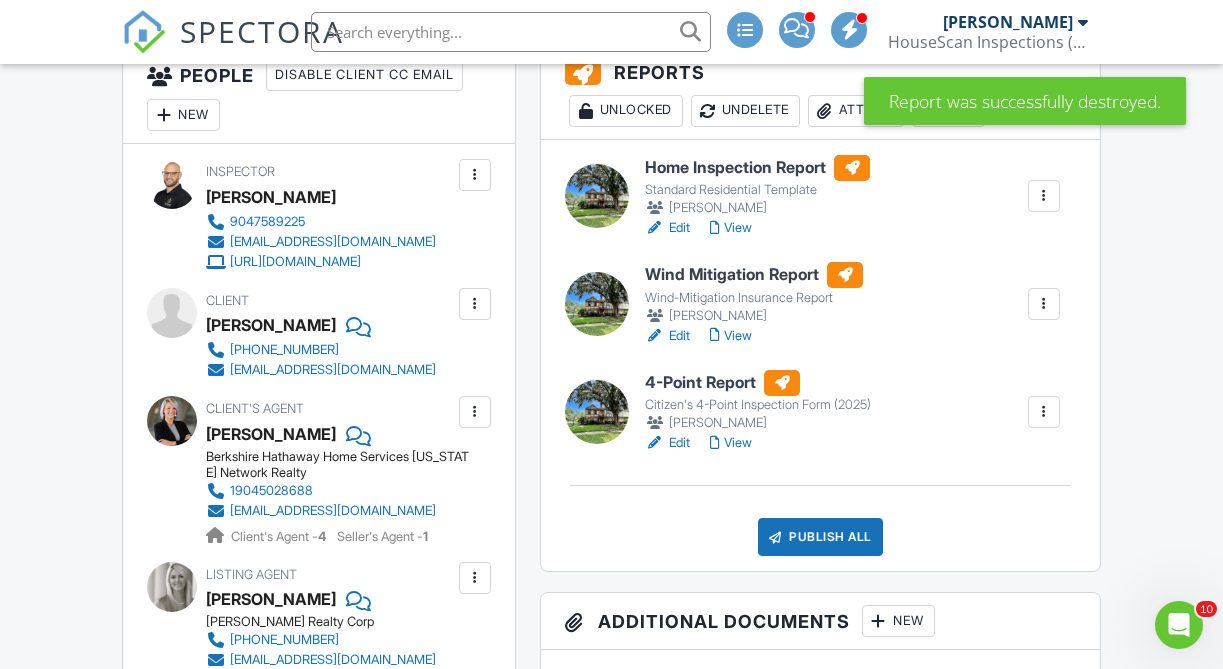 click on "View" at bounding box center [731, 443] 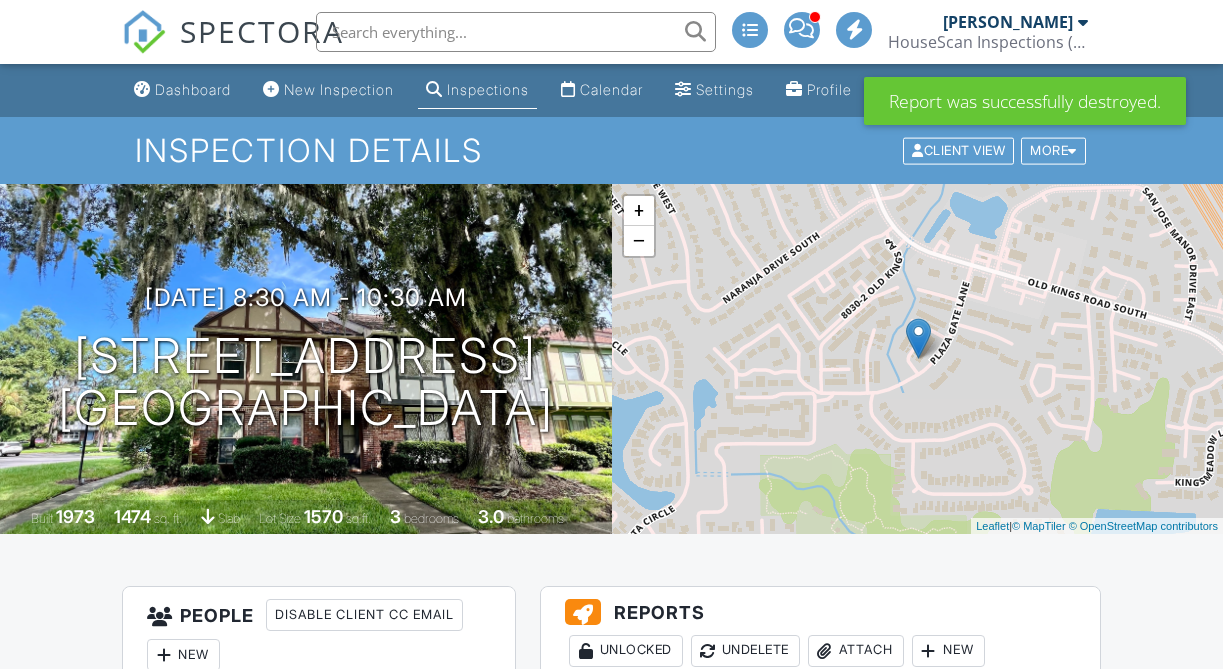 click on "View" at bounding box center (731, 876) 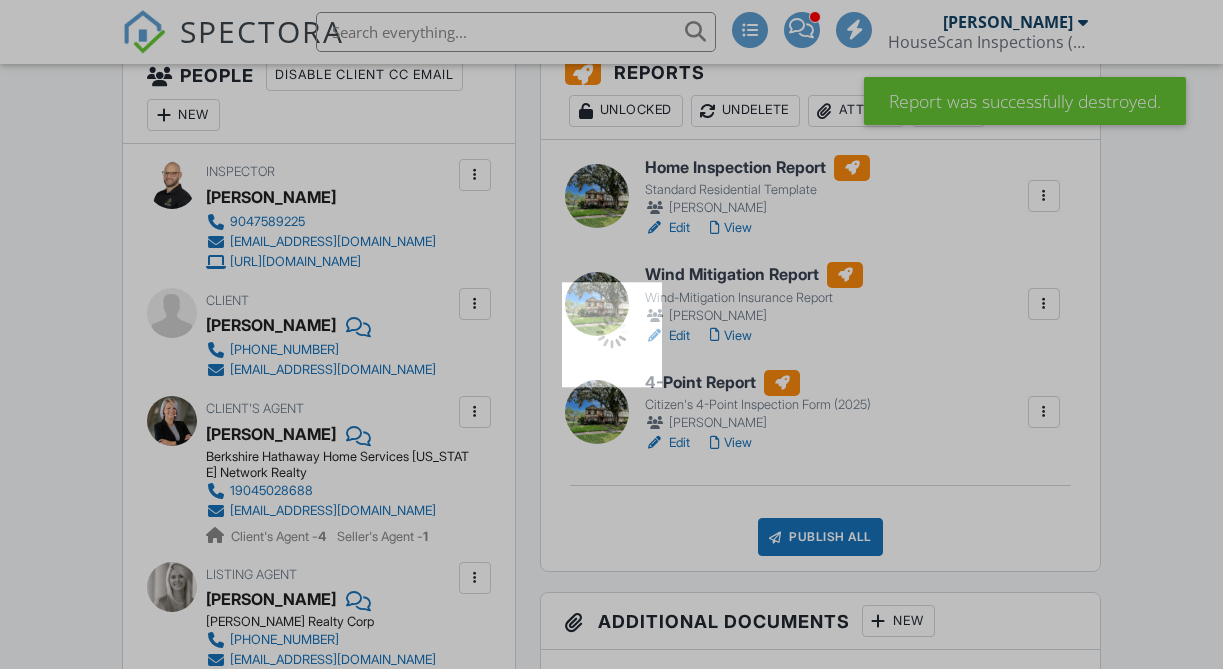 scroll, scrollTop: 540, scrollLeft: 0, axis: vertical 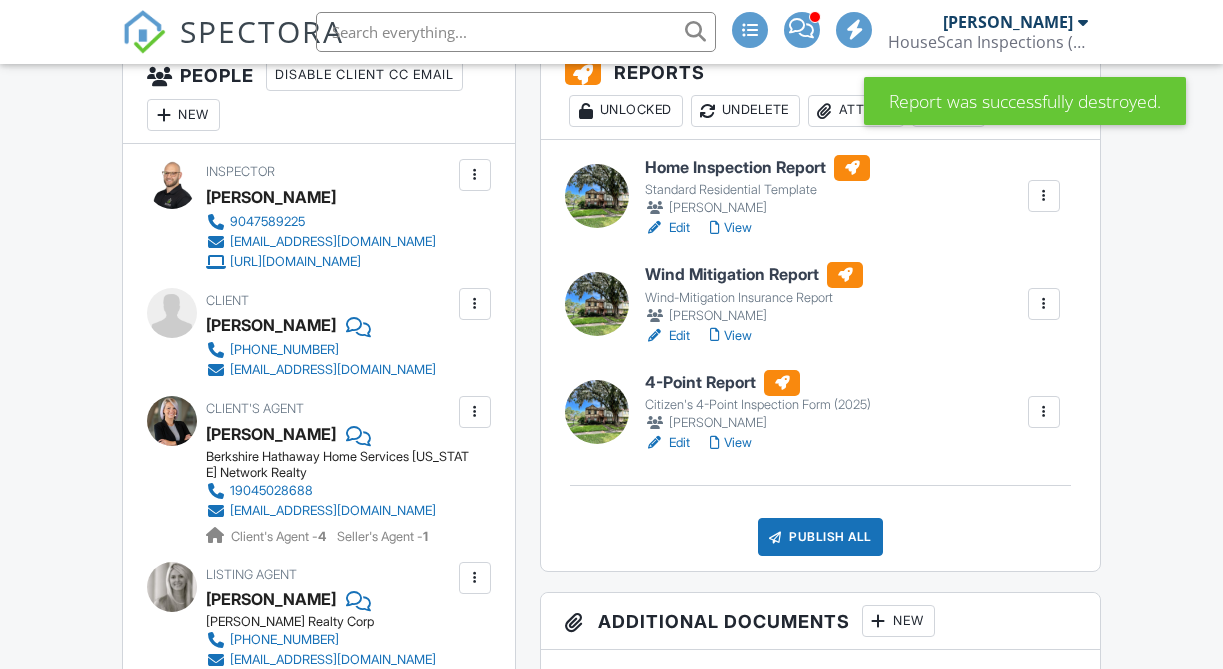 click on "View" at bounding box center (731, 228) 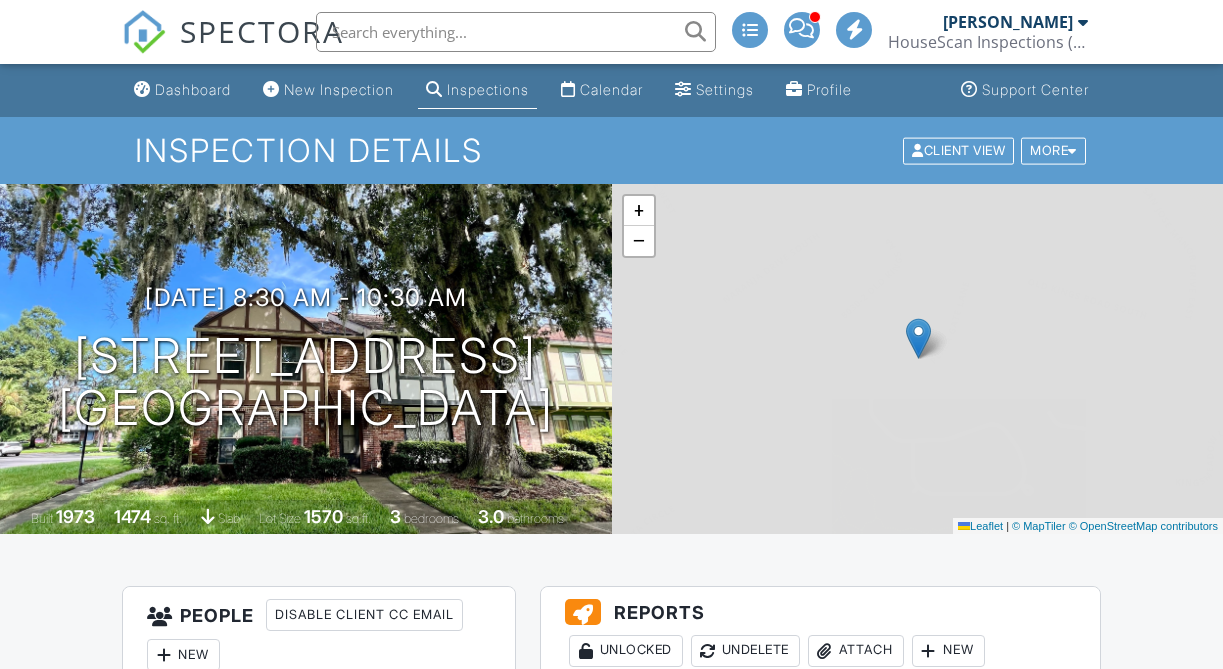 scroll, scrollTop: 0, scrollLeft: 0, axis: both 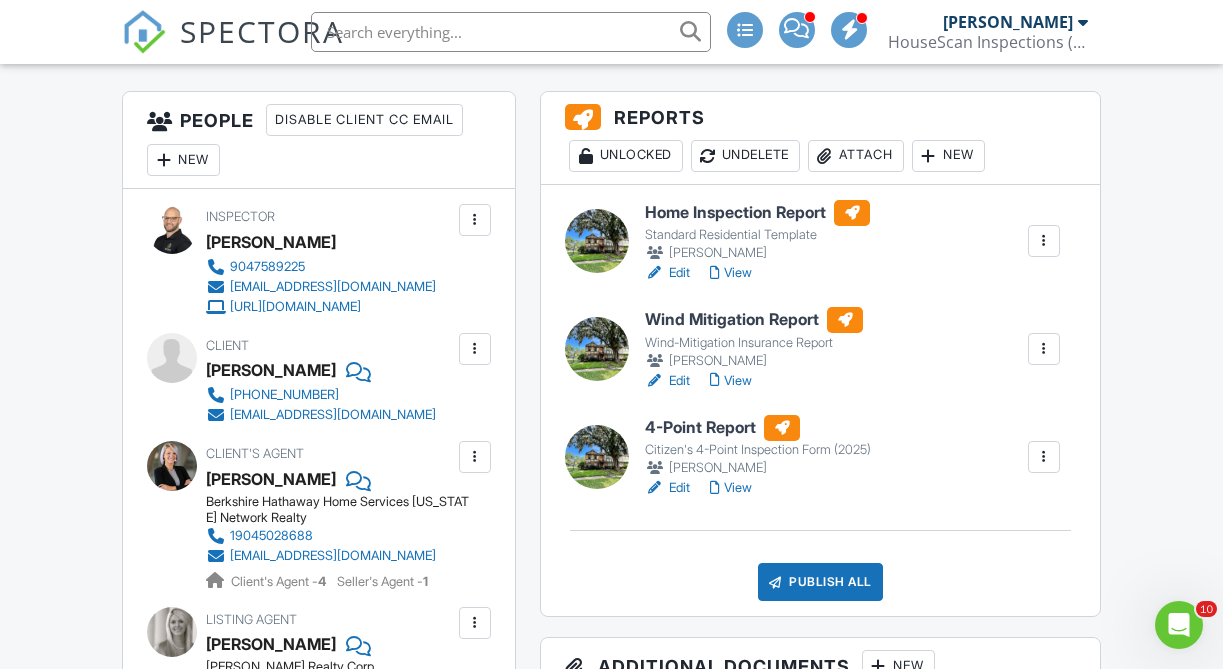 click on "Publish All" at bounding box center [820, 582] 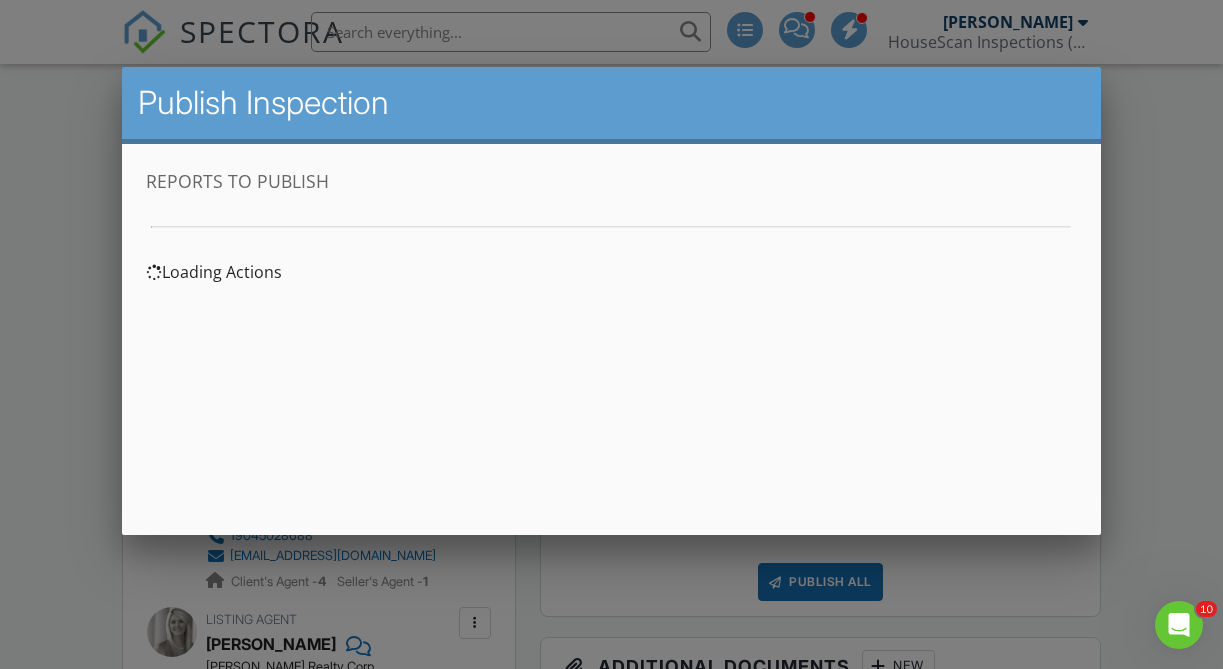scroll, scrollTop: 0, scrollLeft: 0, axis: both 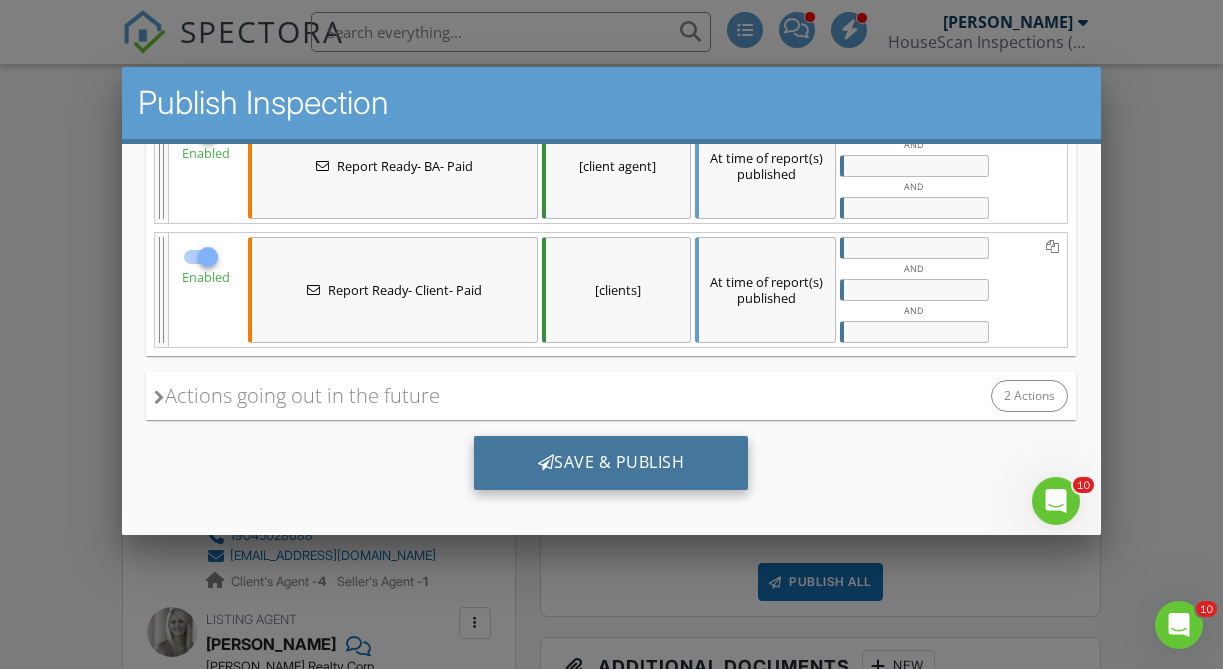 click on "Save & Publish" at bounding box center (611, 462) 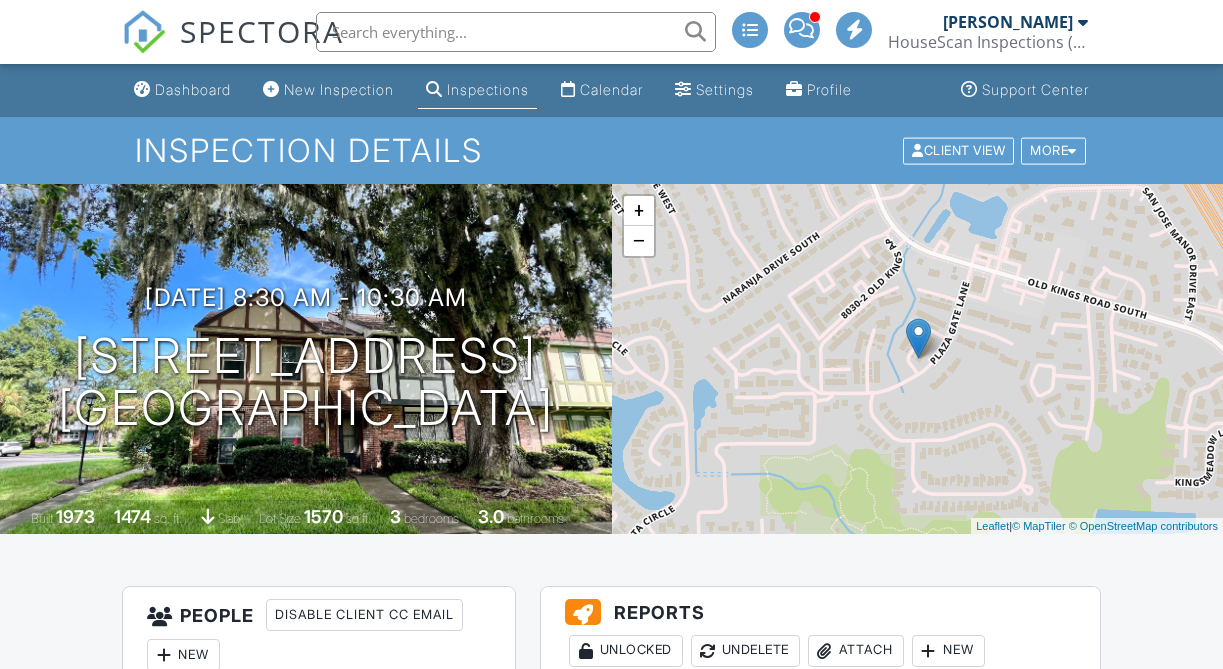scroll, scrollTop: 1, scrollLeft: 0, axis: vertical 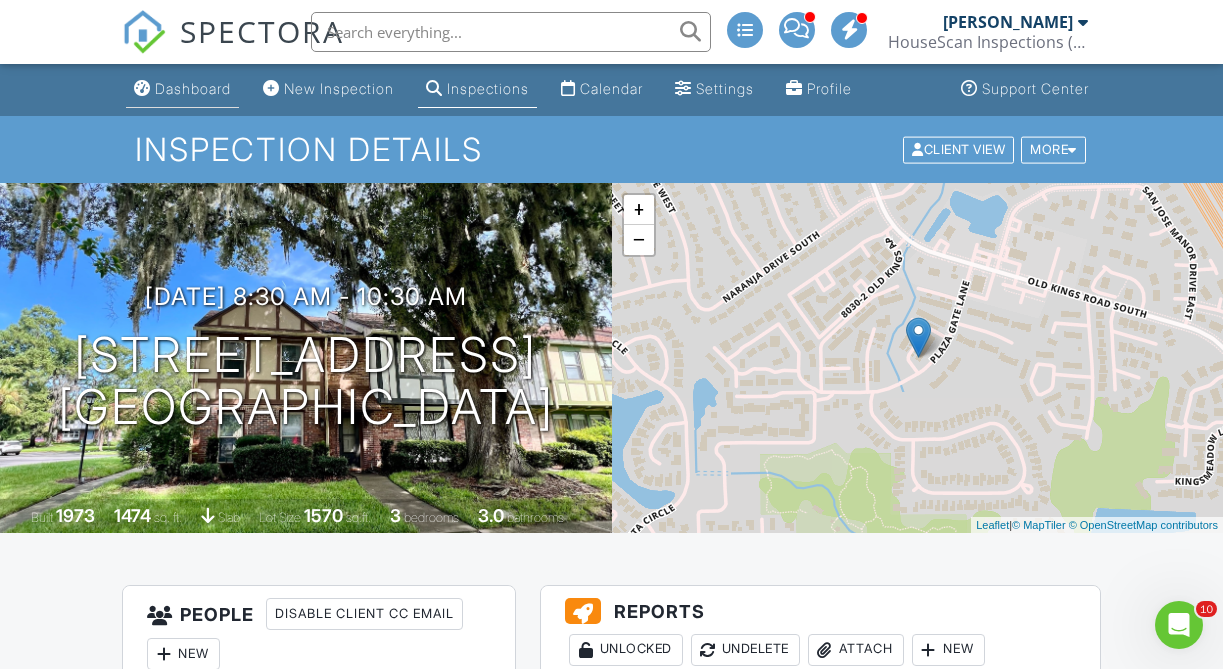click on "Dashboard" at bounding box center [193, 88] 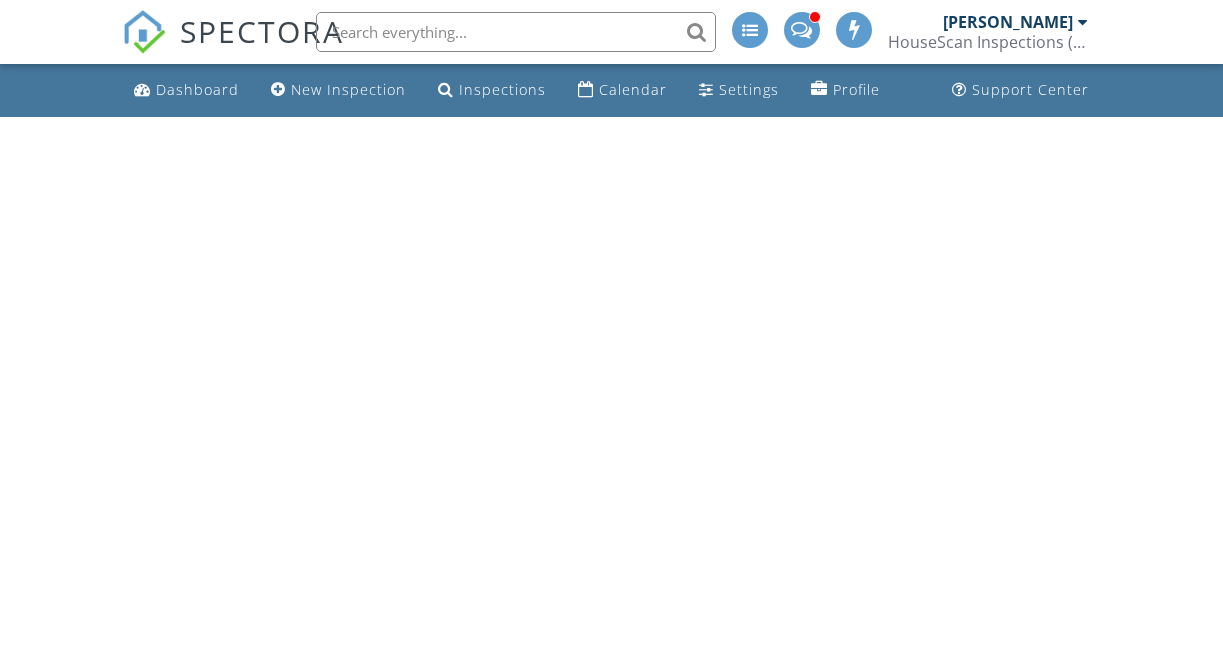 scroll, scrollTop: 0, scrollLeft: 0, axis: both 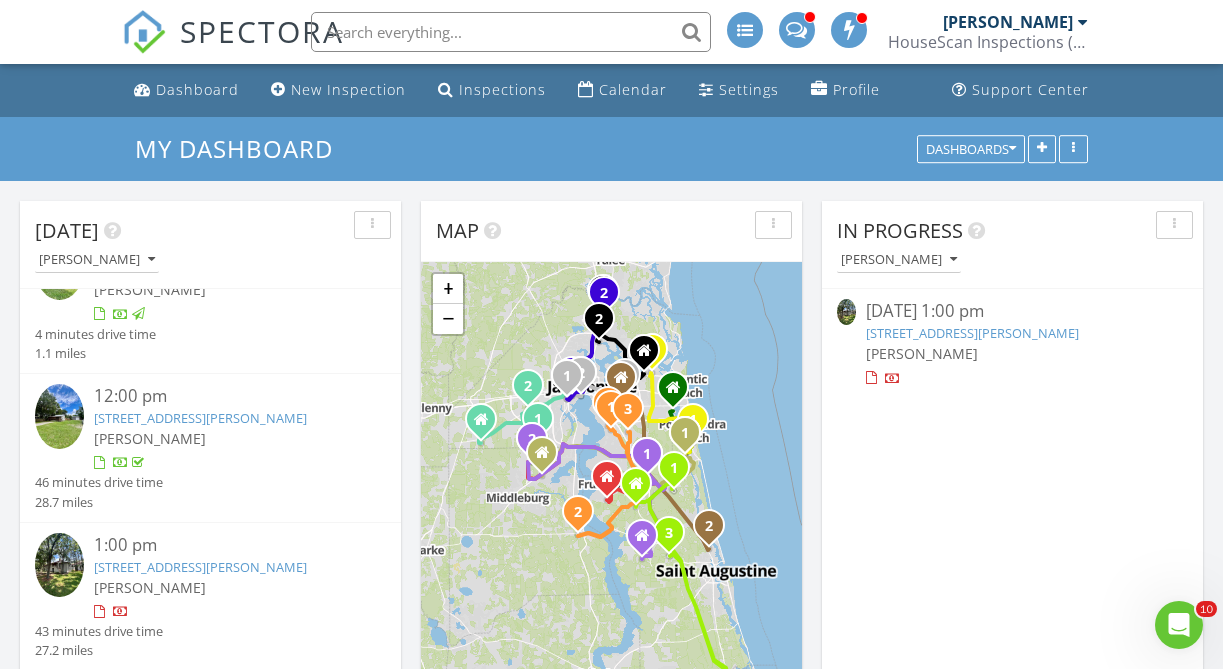 click on "[STREET_ADDRESS][PERSON_NAME]" at bounding box center [200, 567] 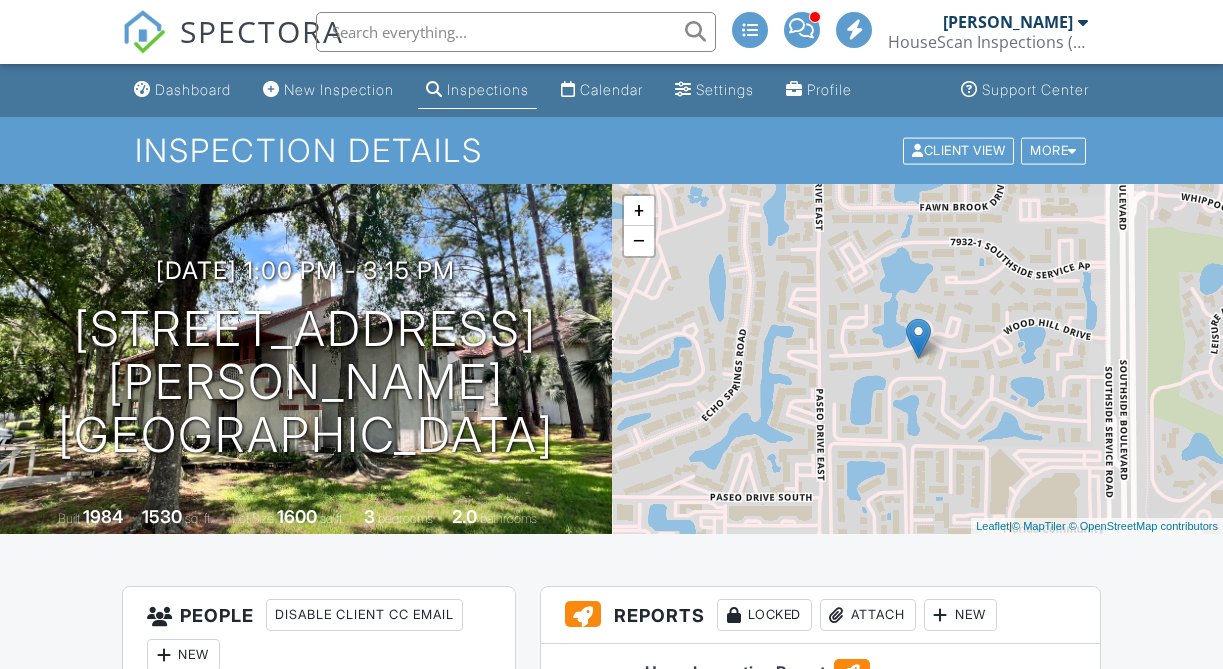 scroll, scrollTop: 0, scrollLeft: 0, axis: both 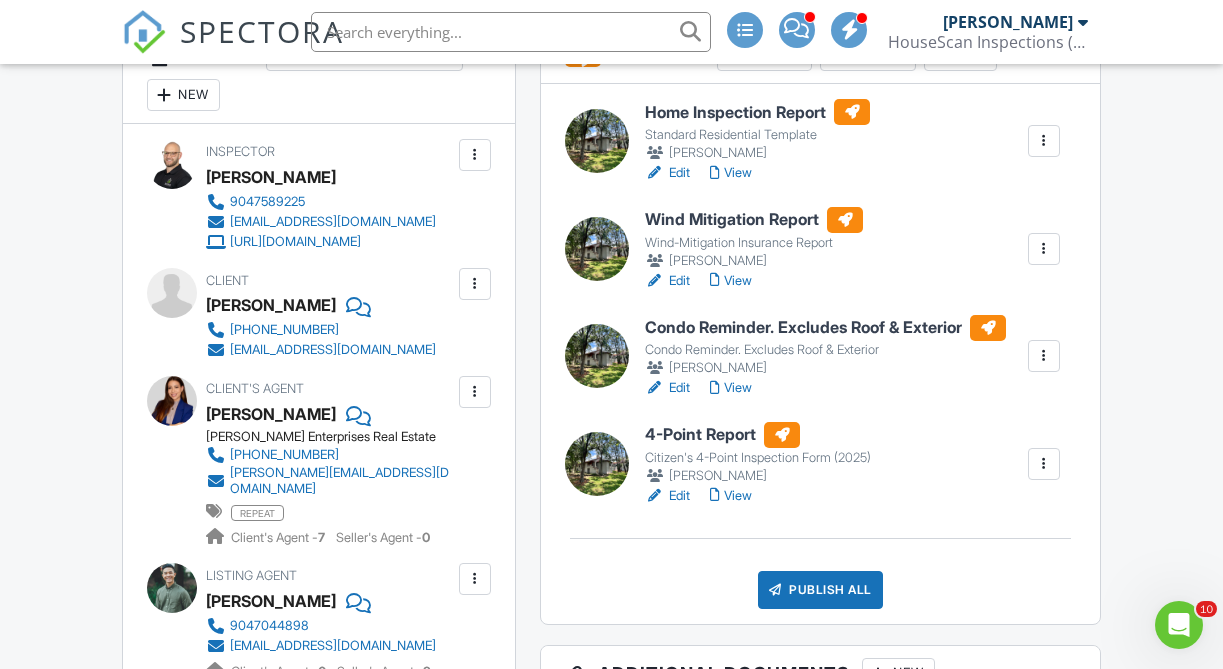 click on "Condo Reminder. Excludes Roof & Exterior
Condo Reminder. Excludes Roof & Exterior
Shaun Hayes
Edit
View
Quick Publish
Assign Inspectors
Copy
Delete" at bounding box center (852, 357) 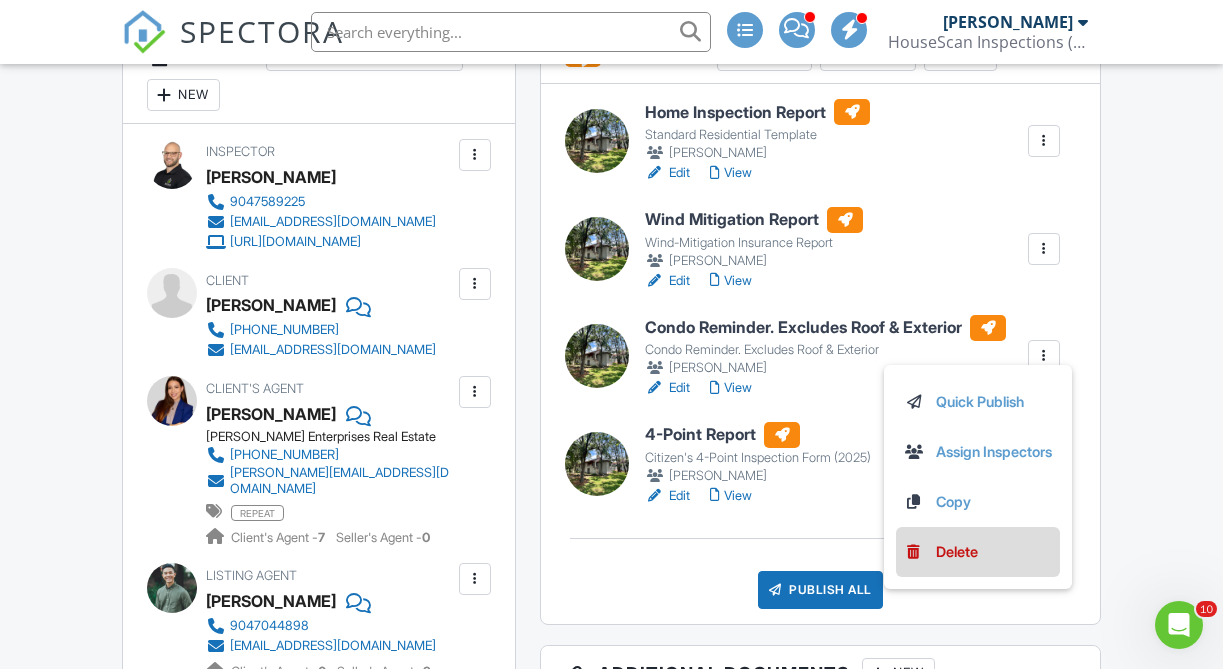 click on "Delete" at bounding box center [957, 552] 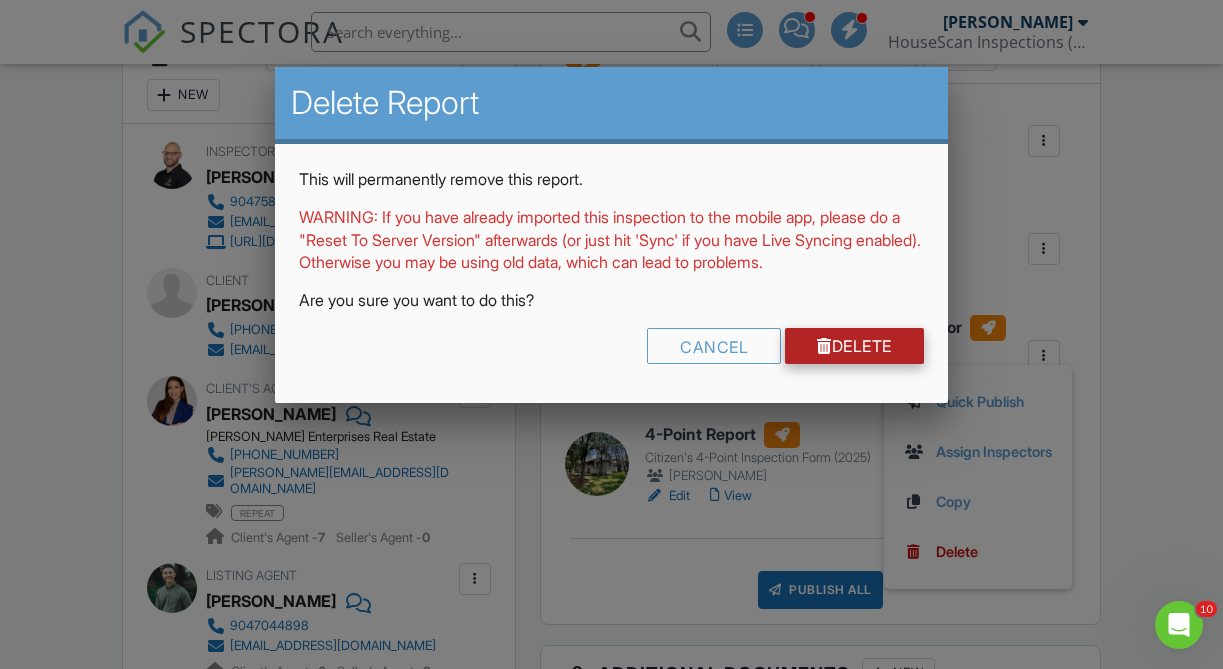 click on "Delete" at bounding box center (854, 346) 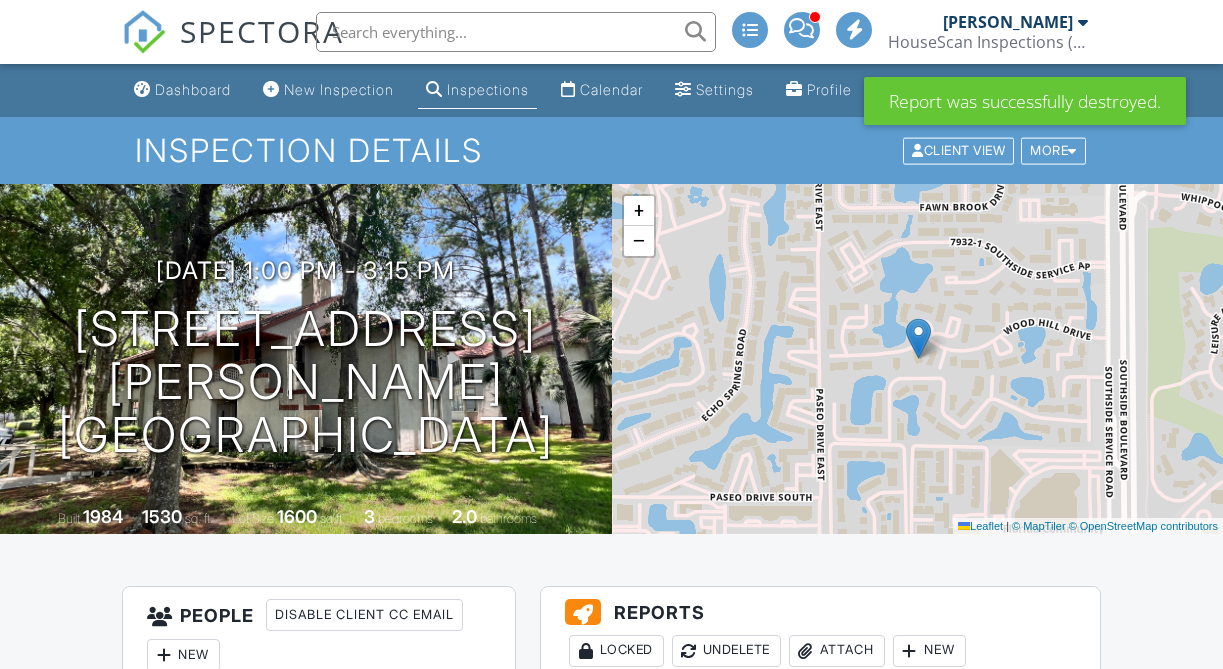 scroll, scrollTop: 458, scrollLeft: 0, axis: vertical 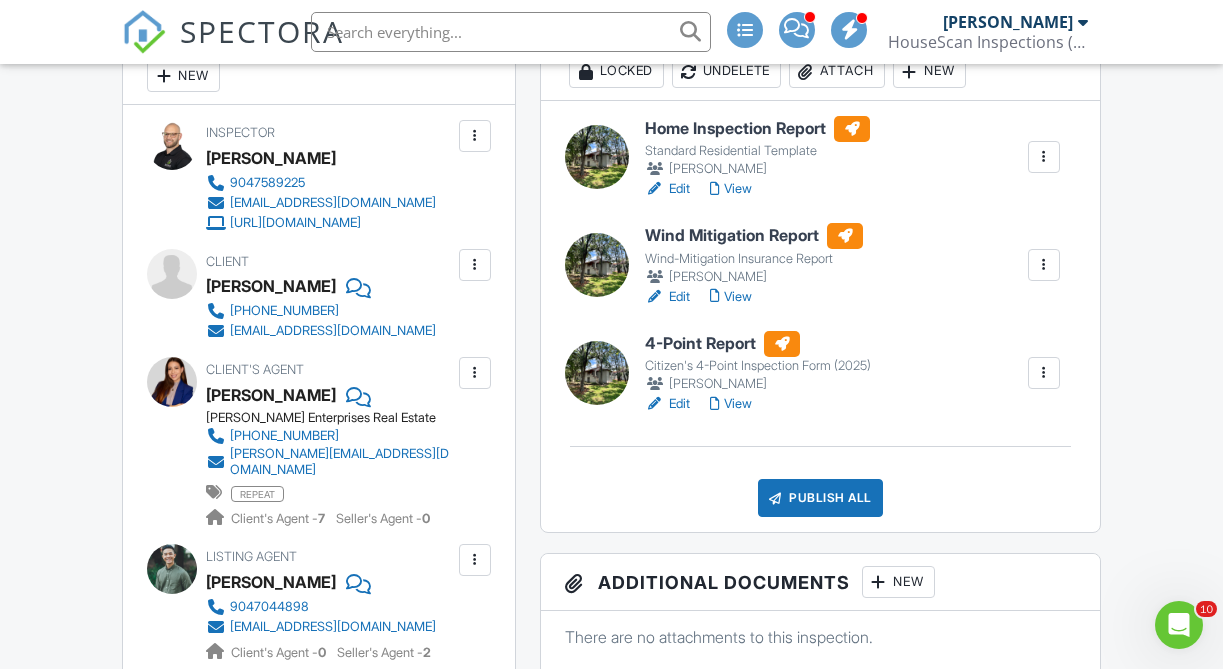 click on "View" at bounding box center (731, 404) 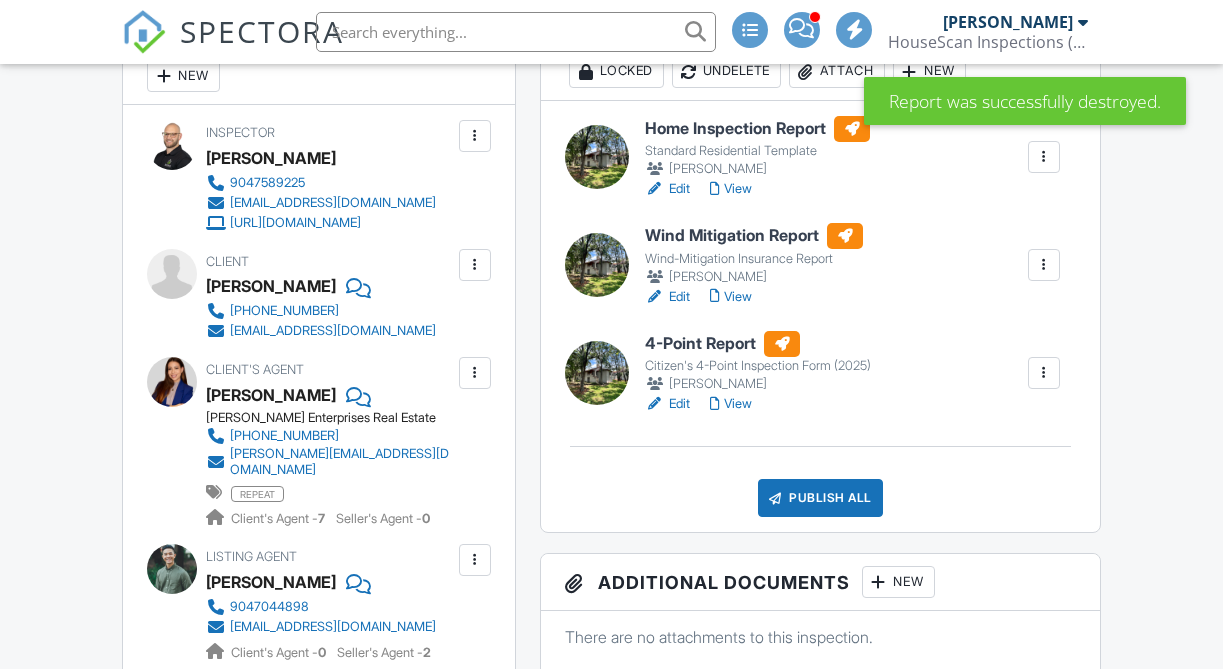 scroll, scrollTop: 579, scrollLeft: 0, axis: vertical 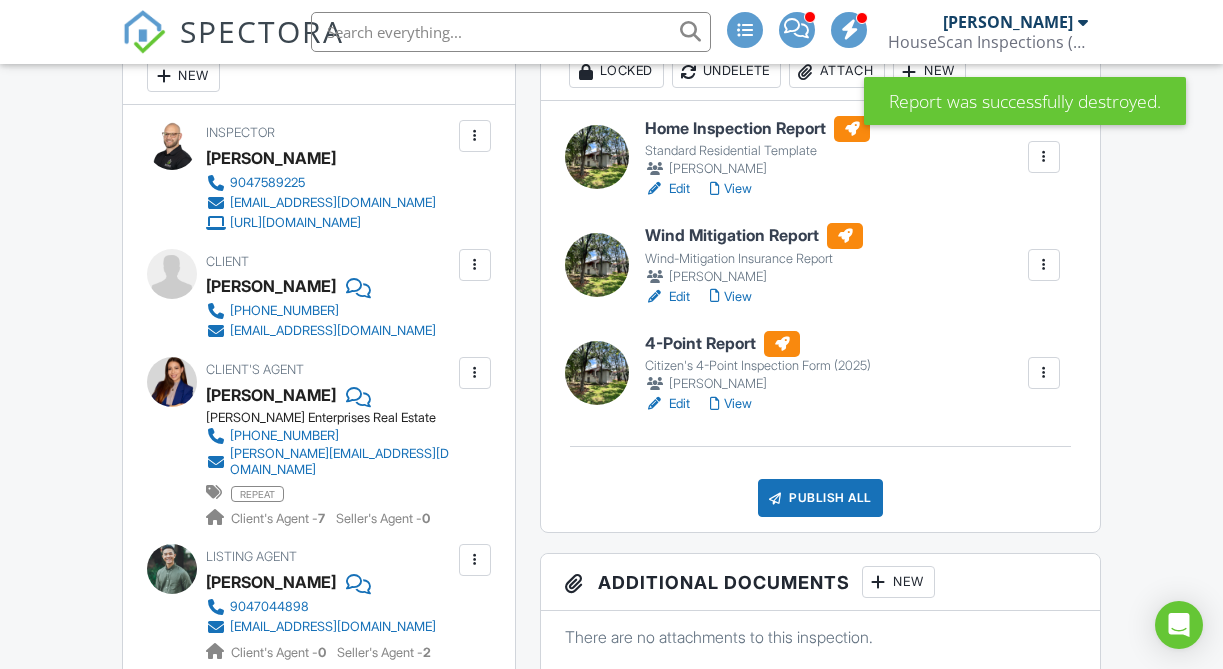 click on "View" at bounding box center (731, 404) 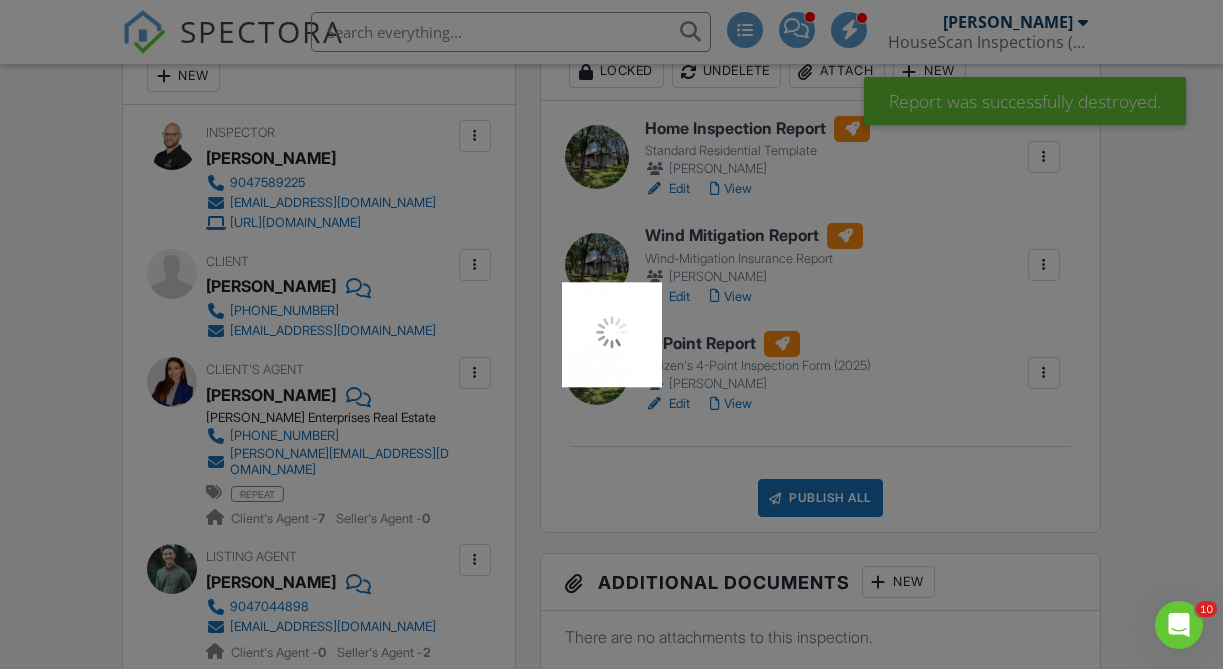scroll, scrollTop: 0, scrollLeft: 0, axis: both 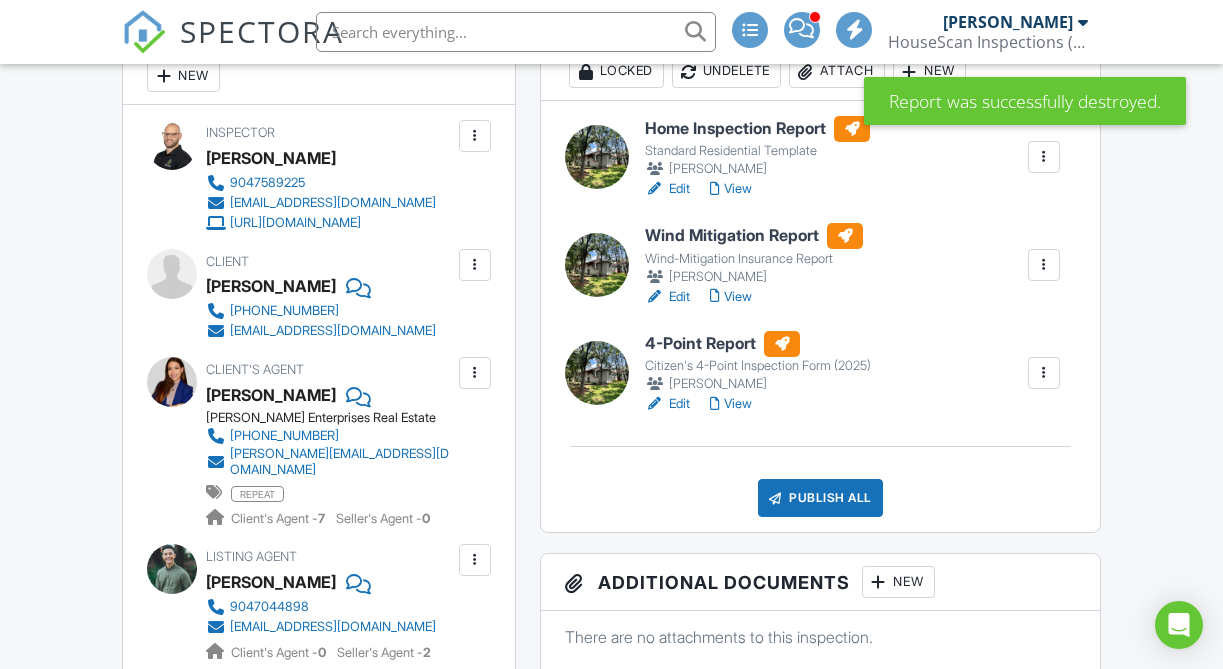 click on "View" at bounding box center (731, 297) 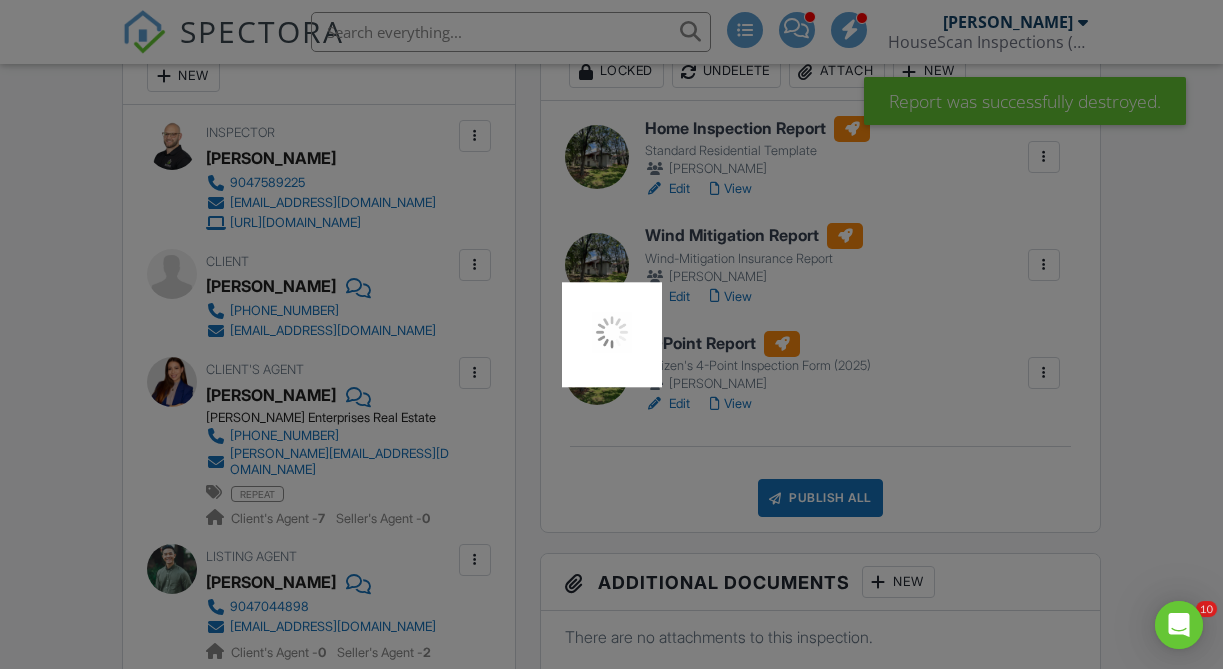 scroll, scrollTop: 0, scrollLeft: 0, axis: both 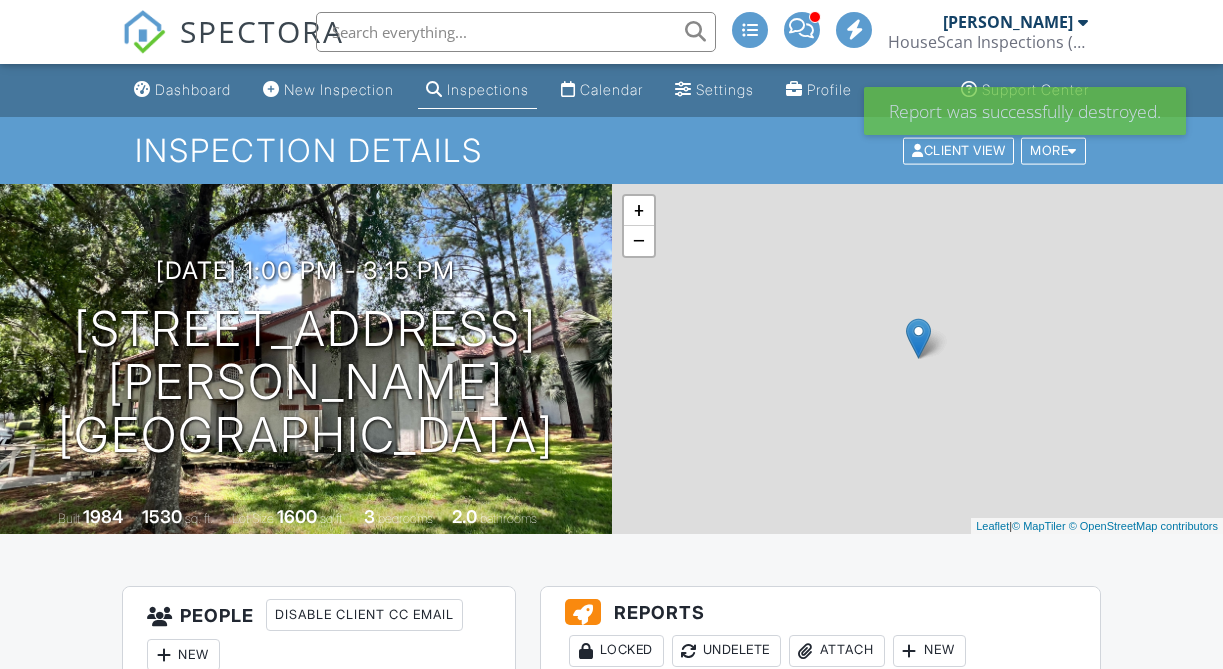 click on "View" at bounding box center (731, 768) 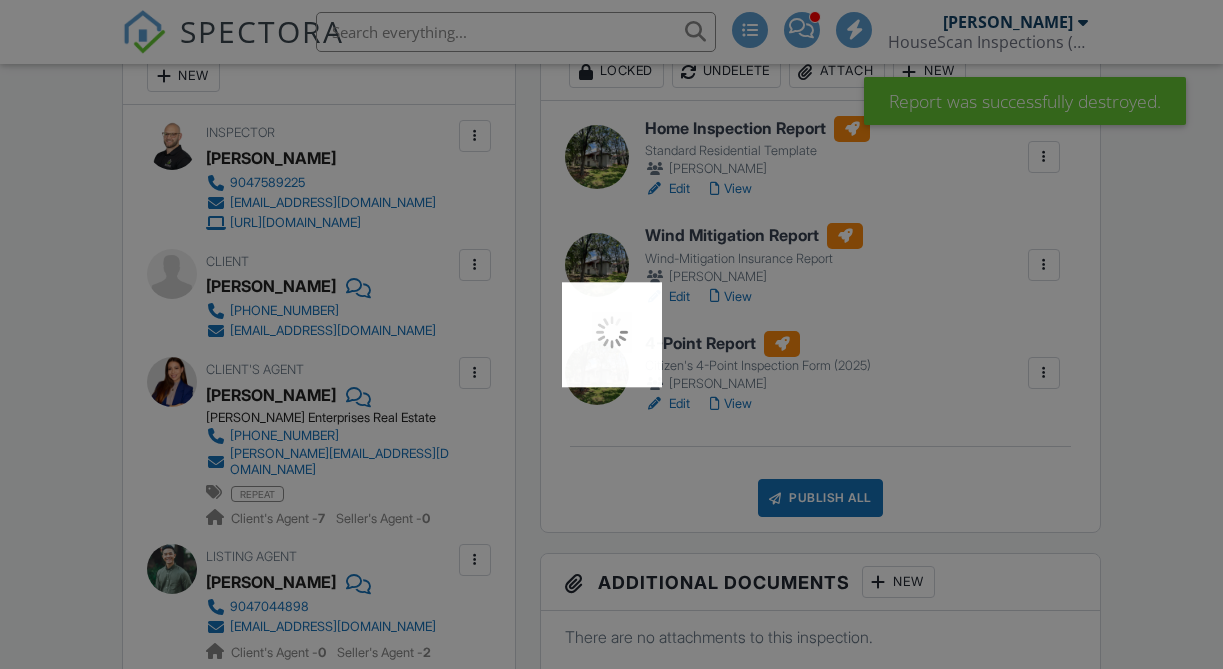 scroll, scrollTop: 579, scrollLeft: 0, axis: vertical 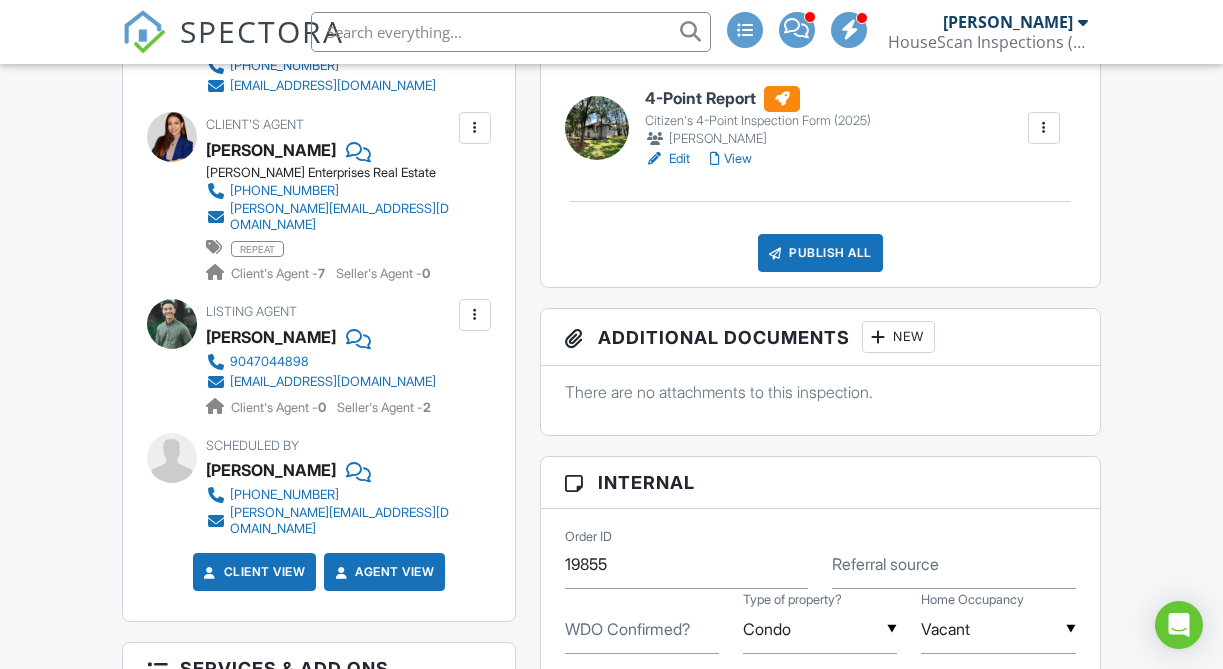 click on "Publish All" at bounding box center [820, 253] 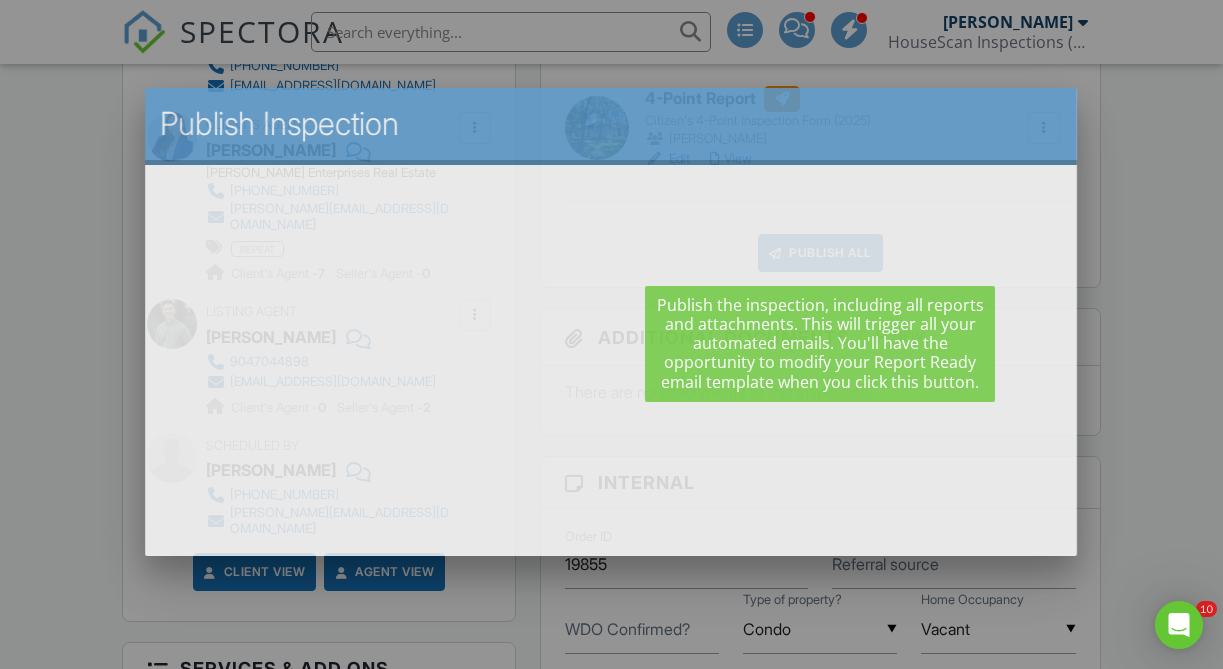 scroll, scrollTop: 0, scrollLeft: 0, axis: both 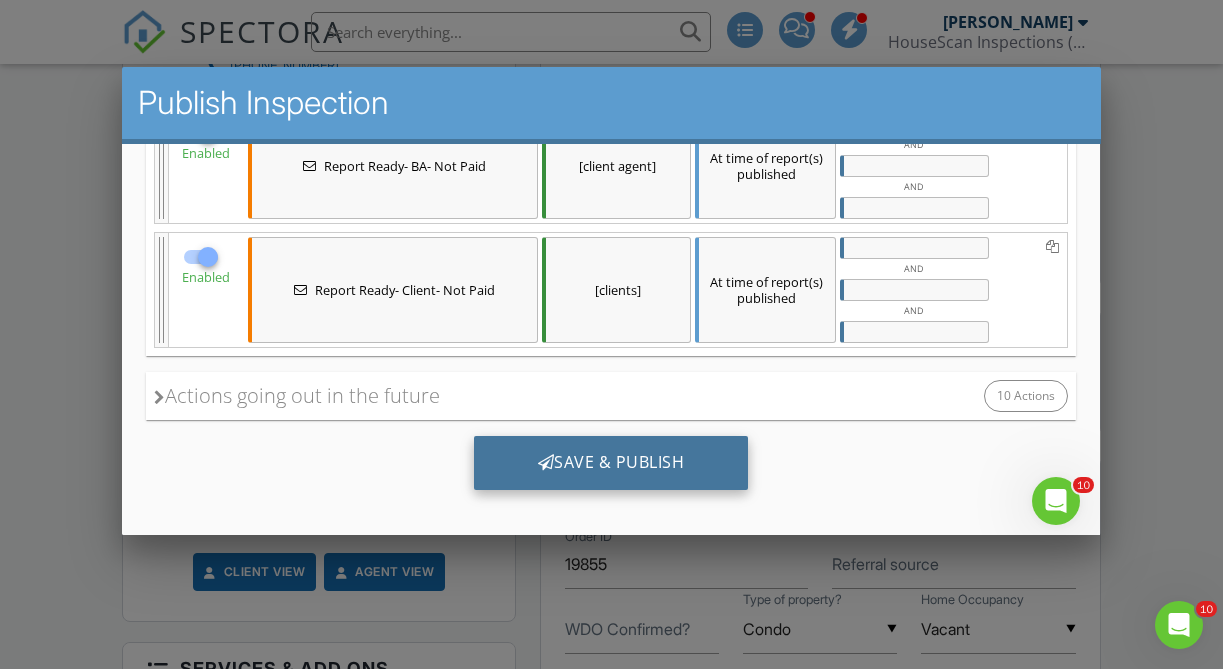 click on "Save & Publish" at bounding box center (611, 462) 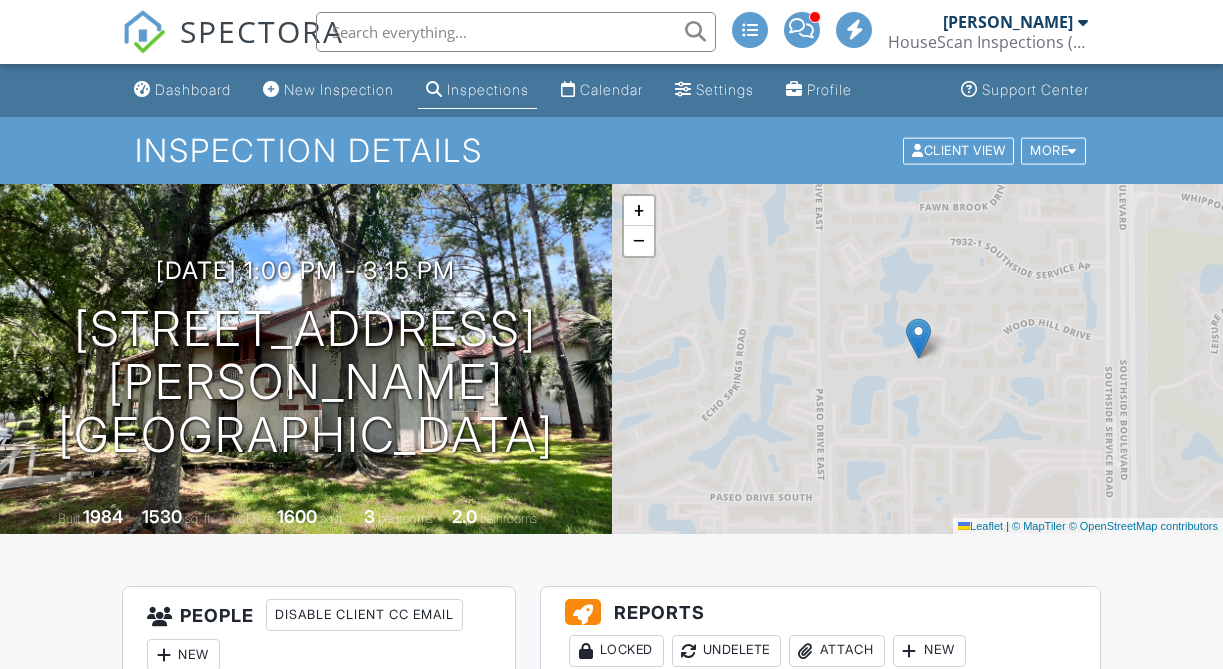 scroll, scrollTop: 0, scrollLeft: 0, axis: both 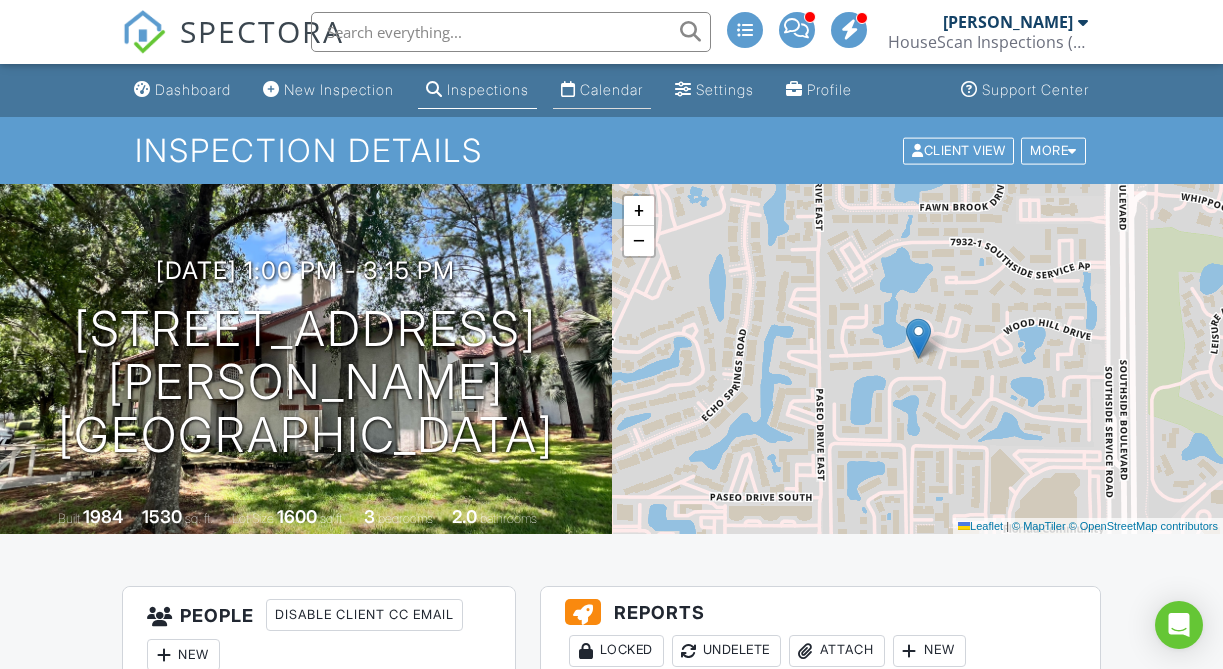click on "Calendar" at bounding box center (611, 89) 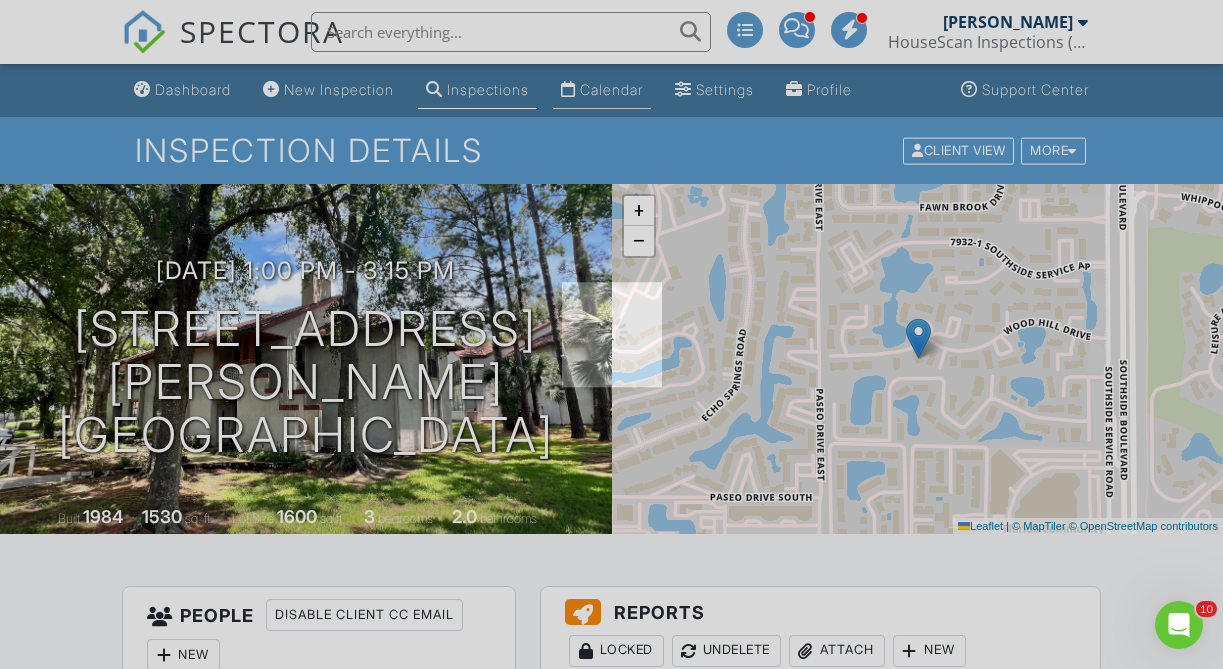 scroll, scrollTop: 0, scrollLeft: 0, axis: both 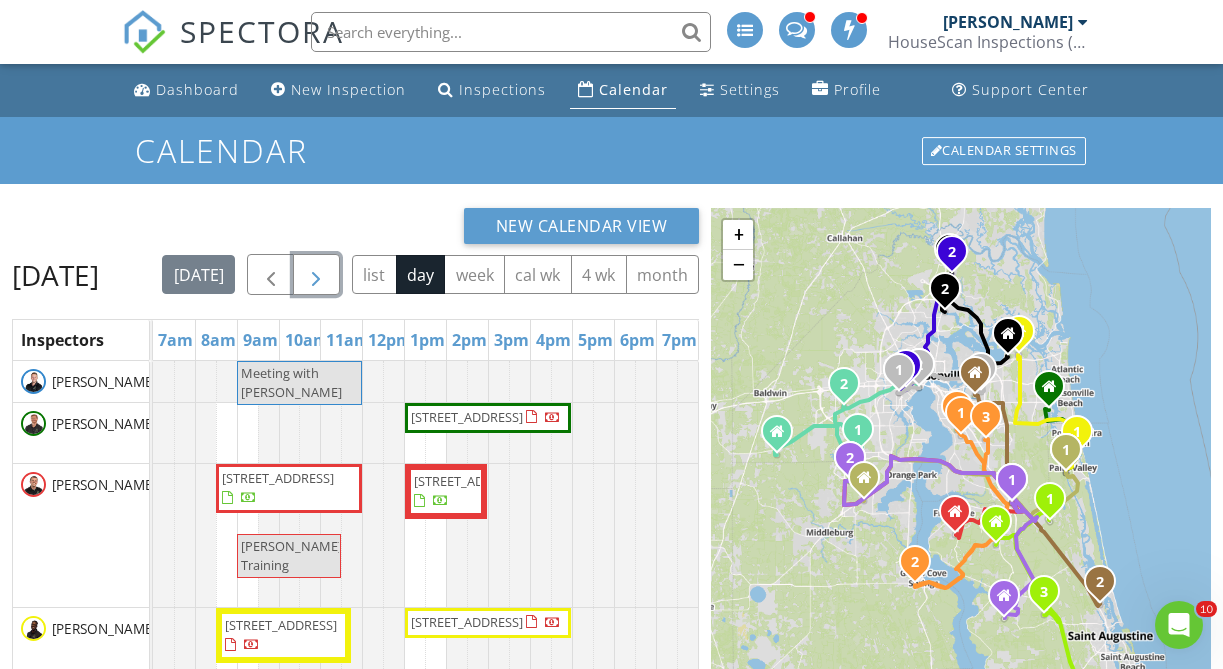 click at bounding box center [316, 275] 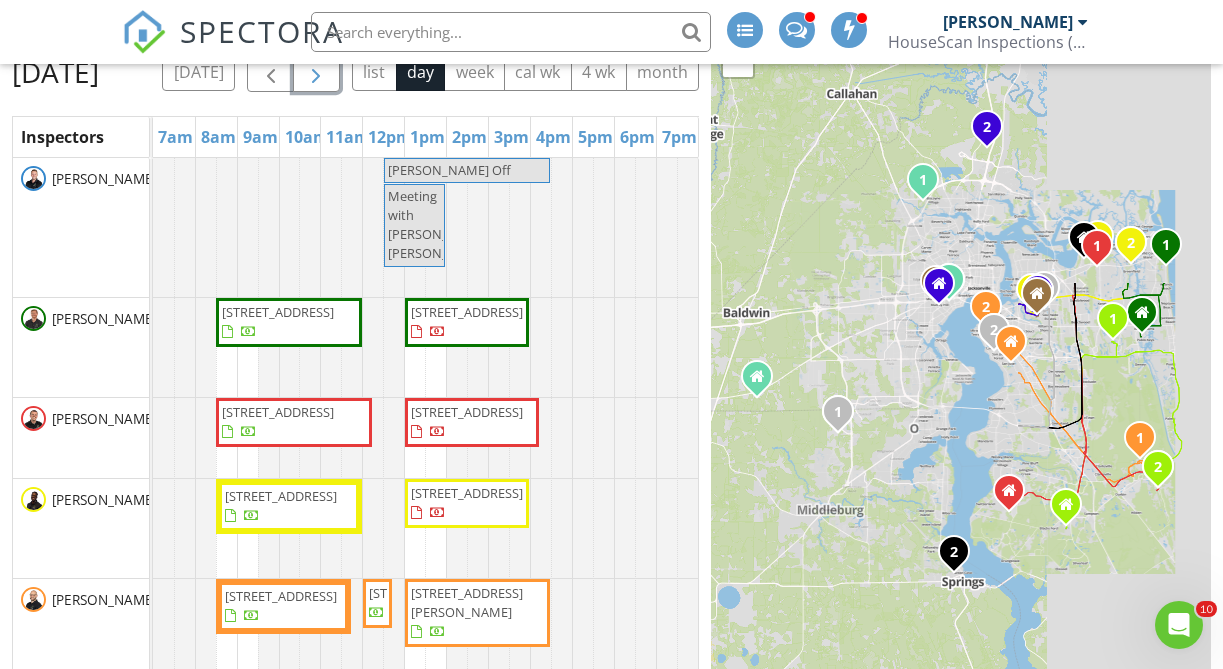 scroll, scrollTop: 206, scrollLeft: 0, axis: vertical 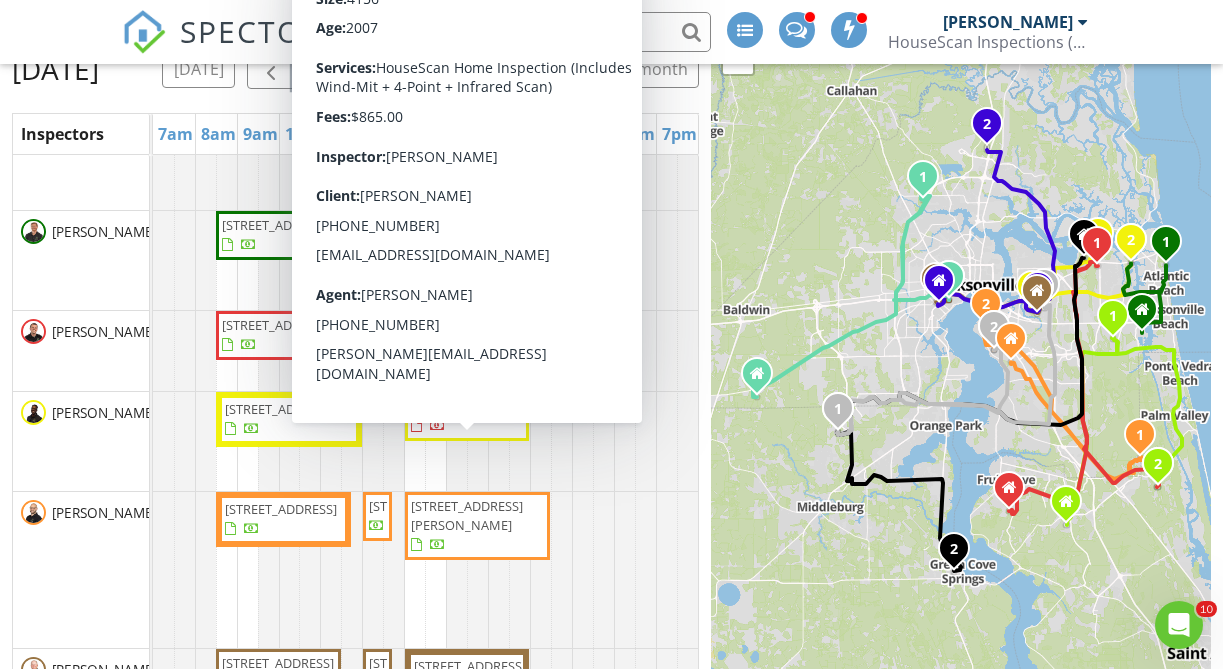 click at bounding box center [153, 441] 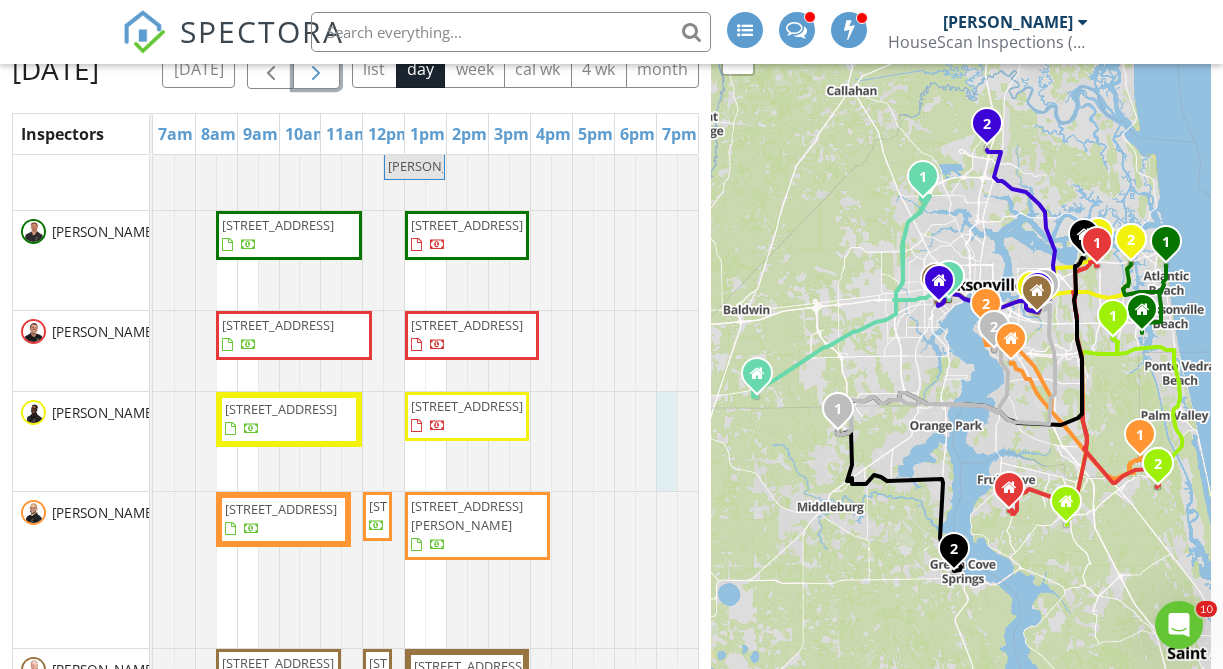 click at bounding box center [316, 69] 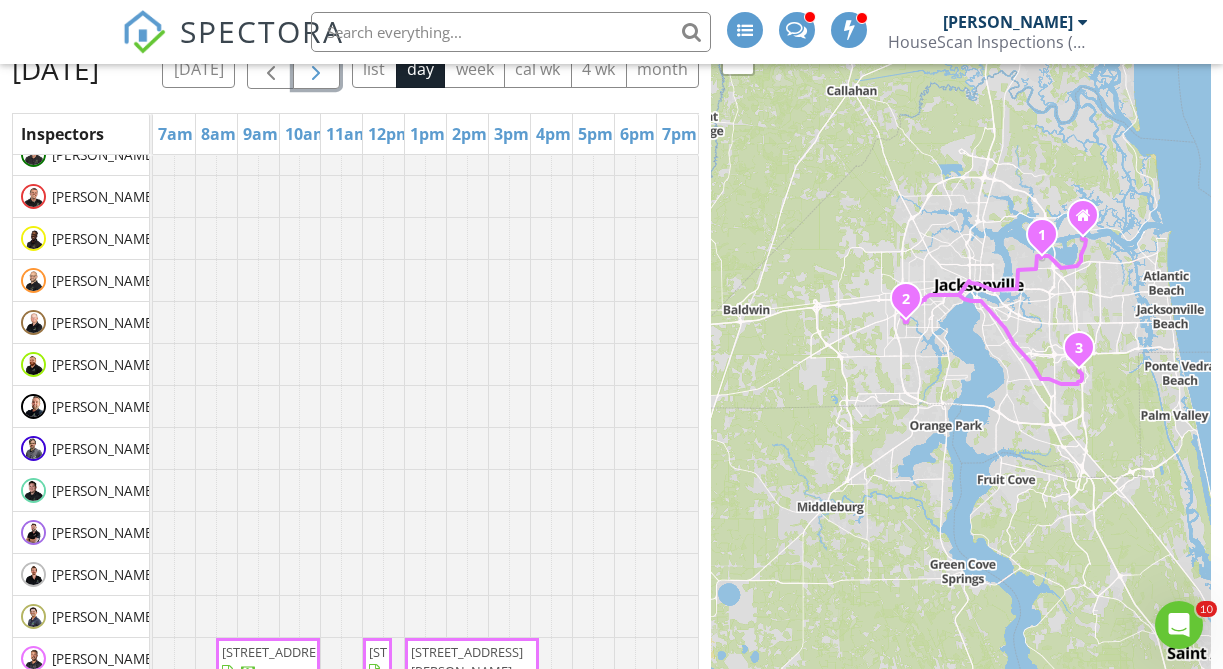 click at bounding box center (316, 68) 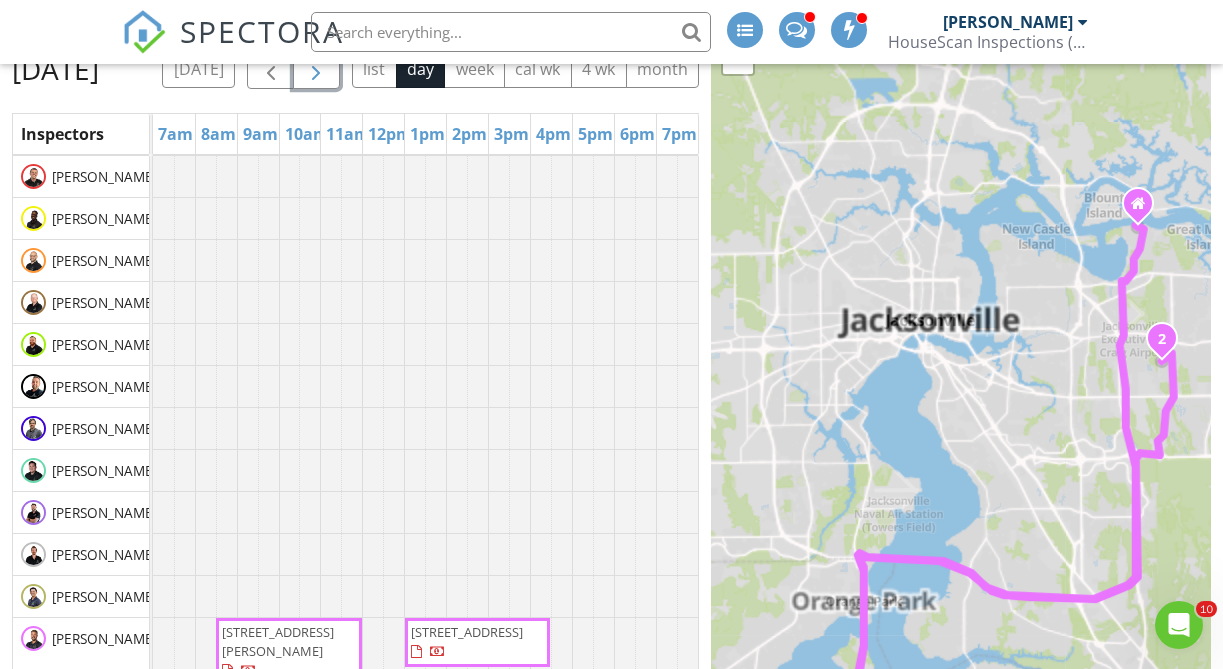 click at bounding box center (316, 69) 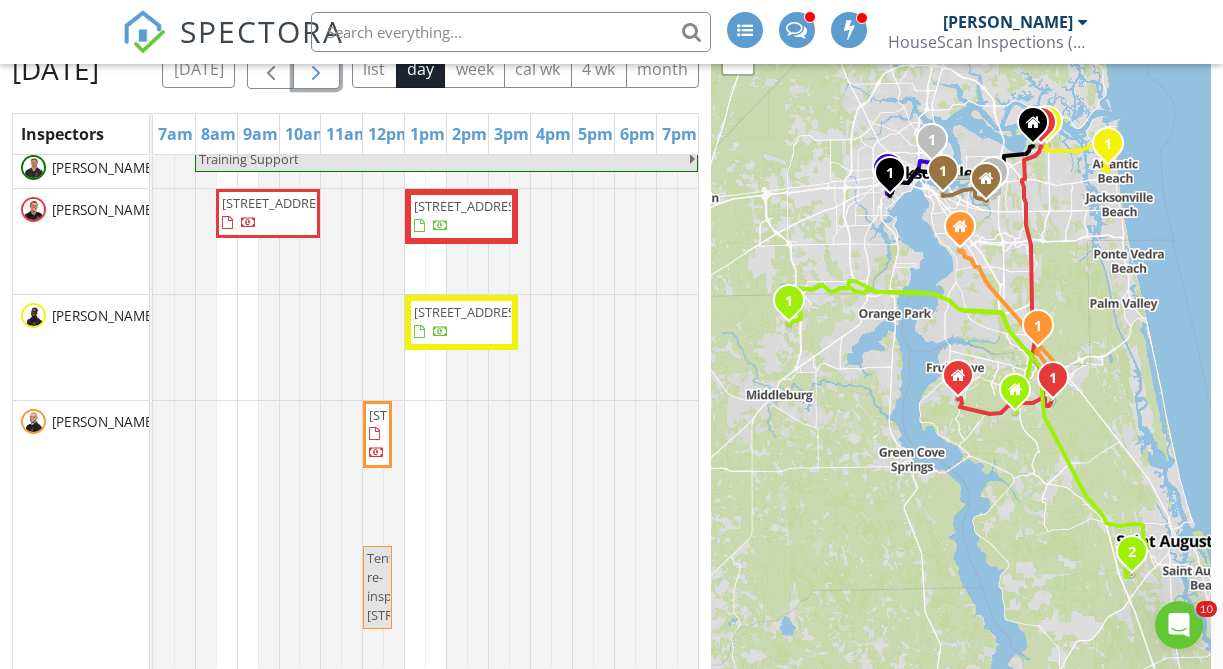 click at bounding box center (316, 69) 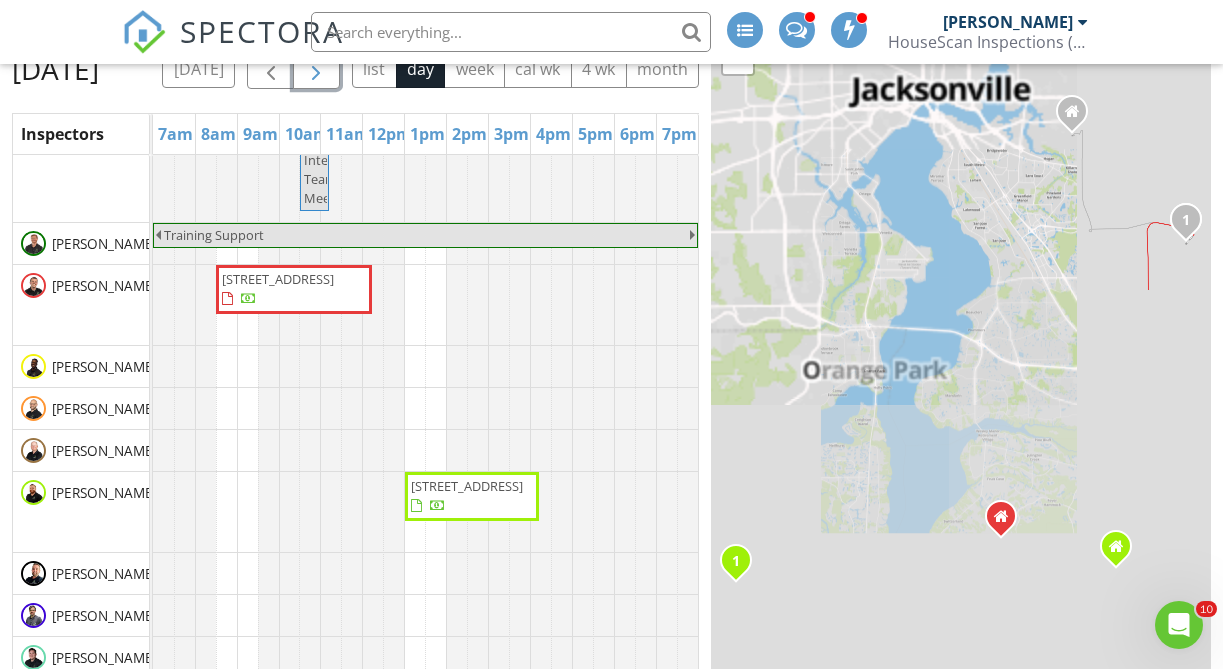 click at bounding box center (316, 69) 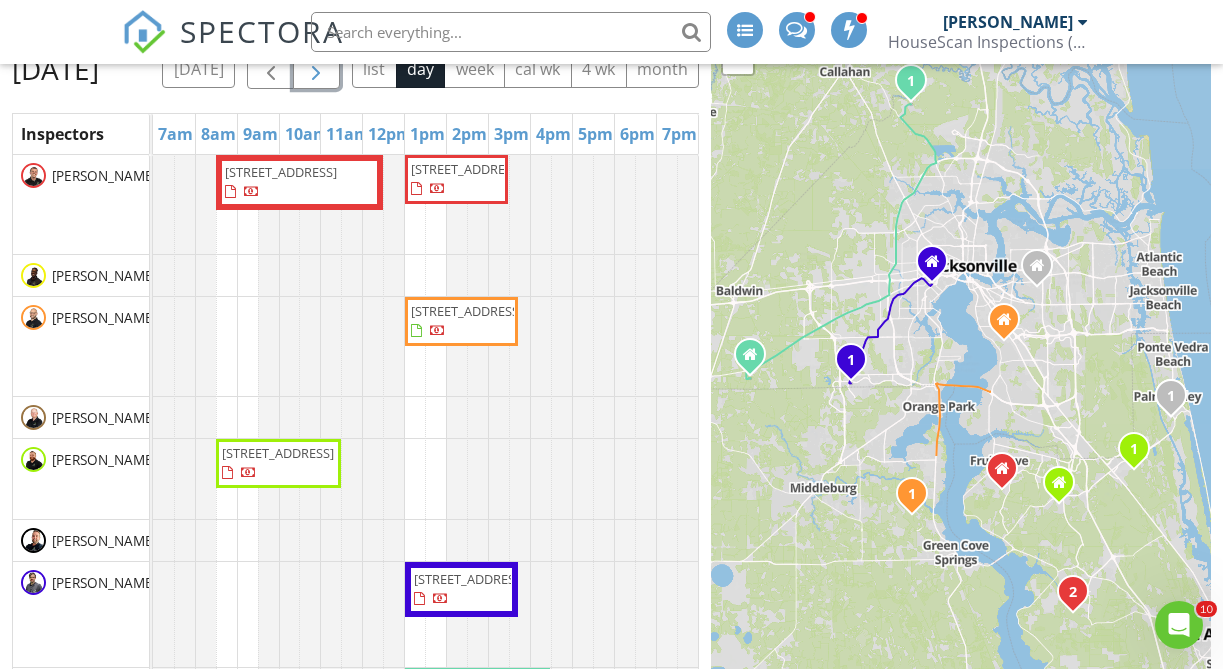 click at bounding box center [316, 69] 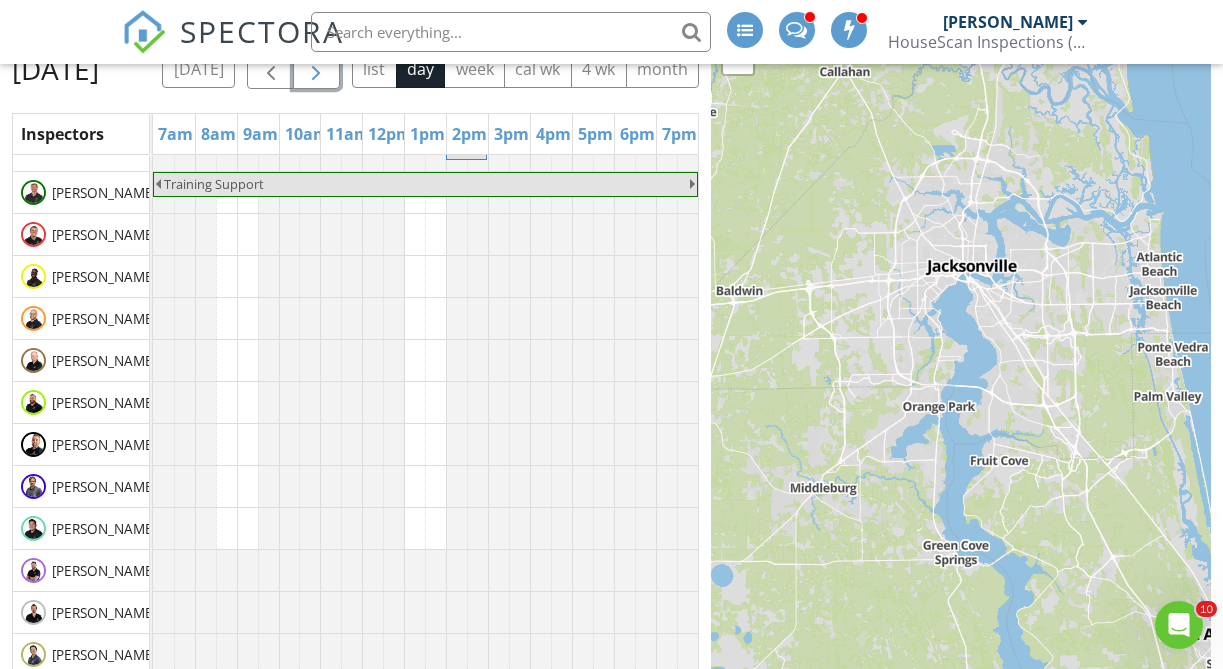 click at bounding box center (316, 69) 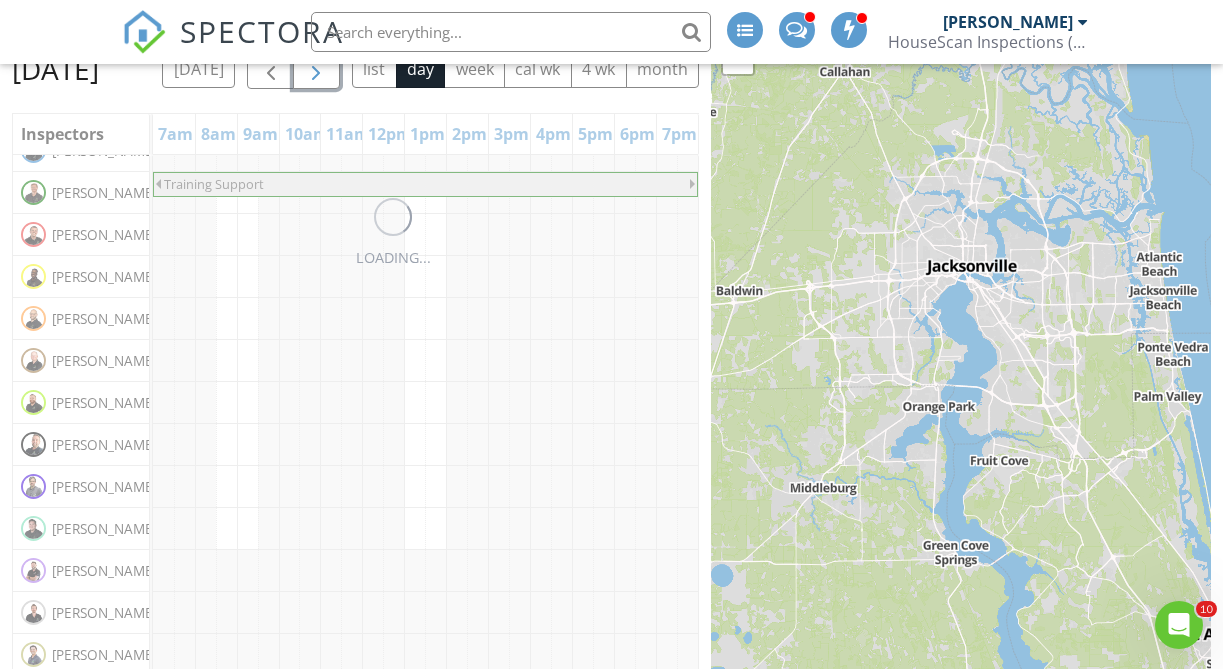 scroll, scrollTop: 65, scrollLeft: 0, axis: vertical 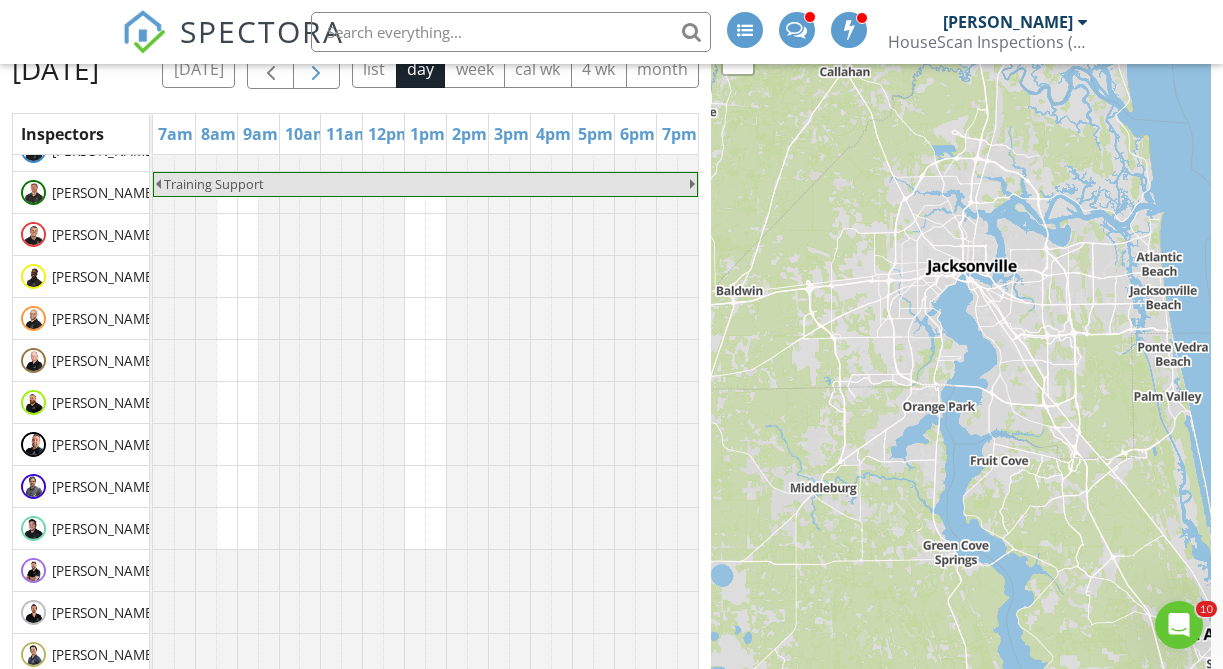 click on "today list day week cal wk 4 wk month" at bounding box center (430, 68) 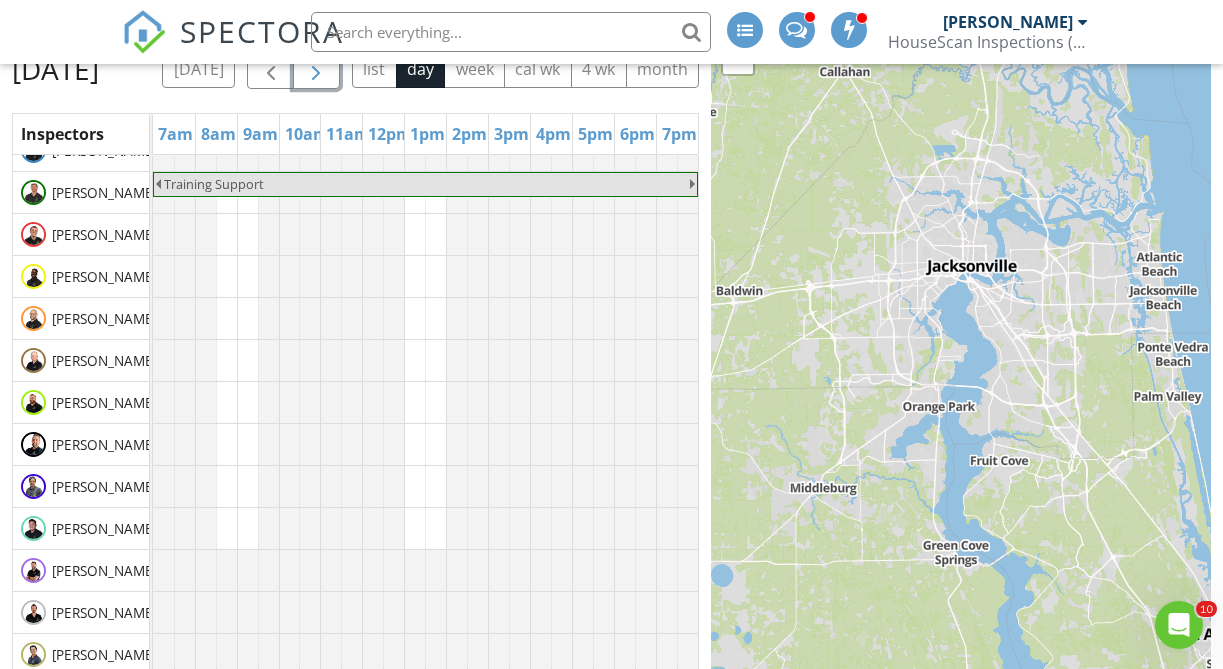 click at bounding box center [316, 69] 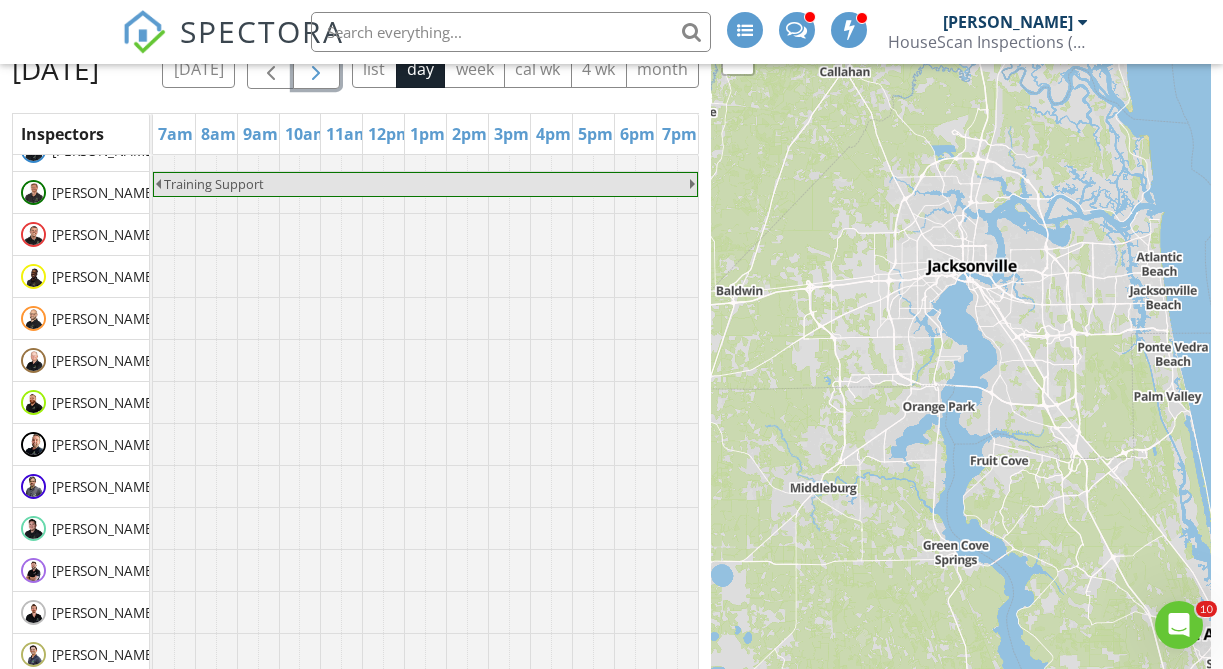 click at bounding box center (316, 69) 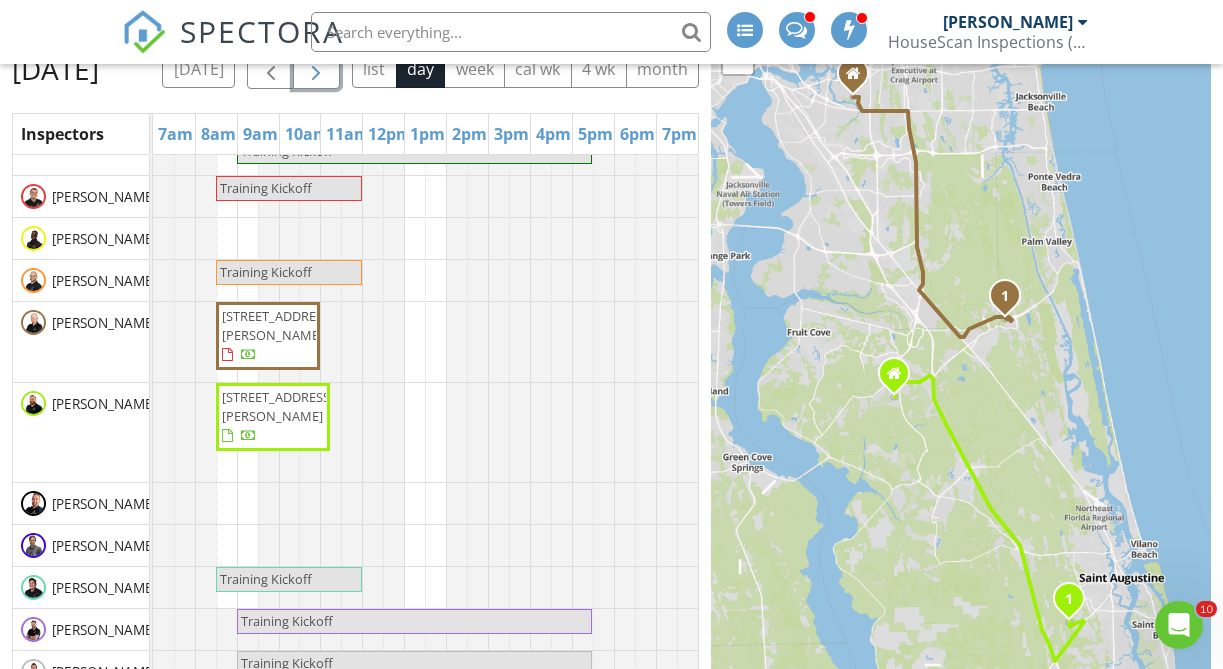 scroll, scrollTop: 173, scrollLeft: 0, axis: vertical 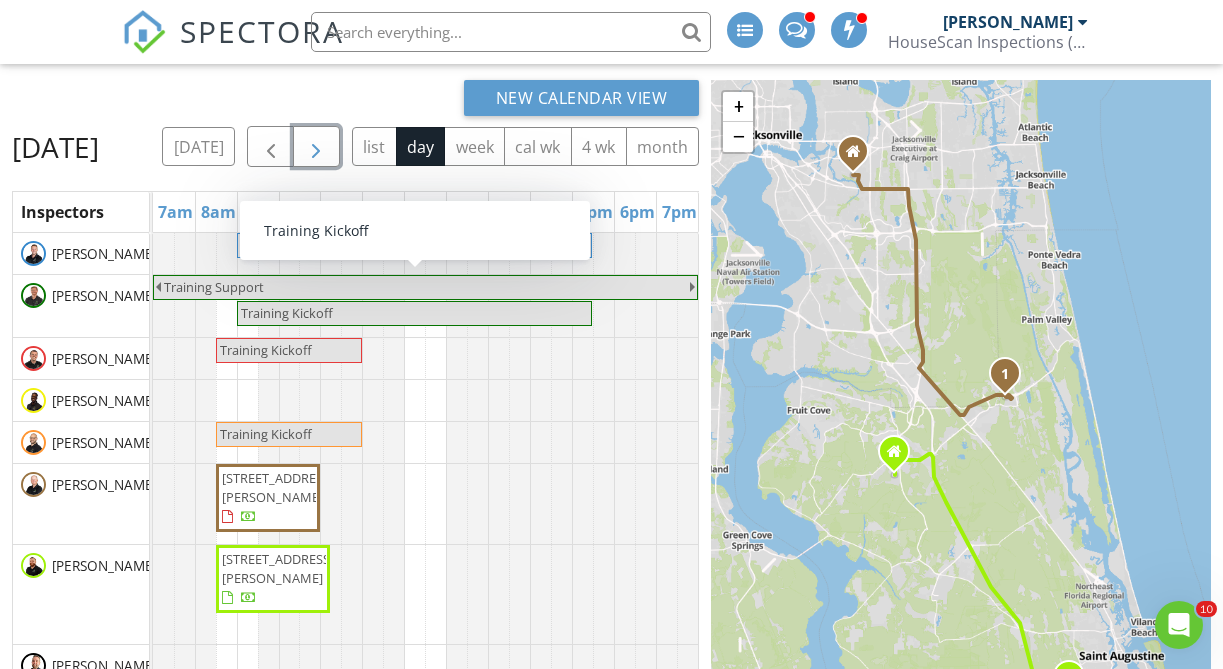 click at bounding box center [316, 147] 